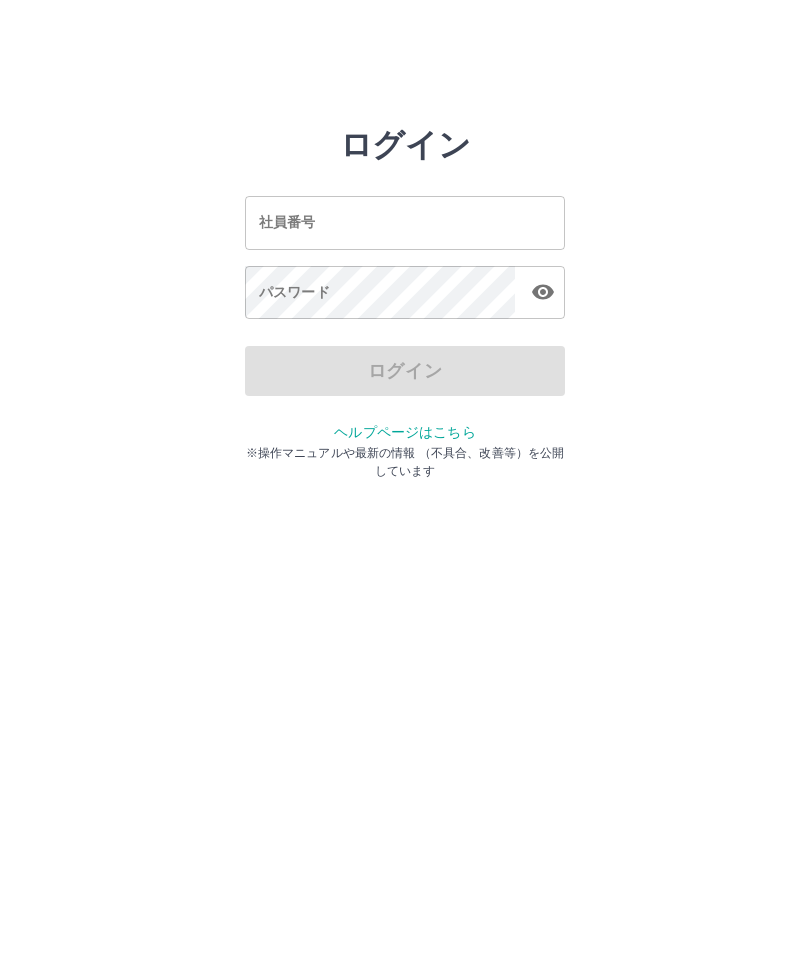 scroll, scrollTop: 0, scrollLeft: 0, axis: both 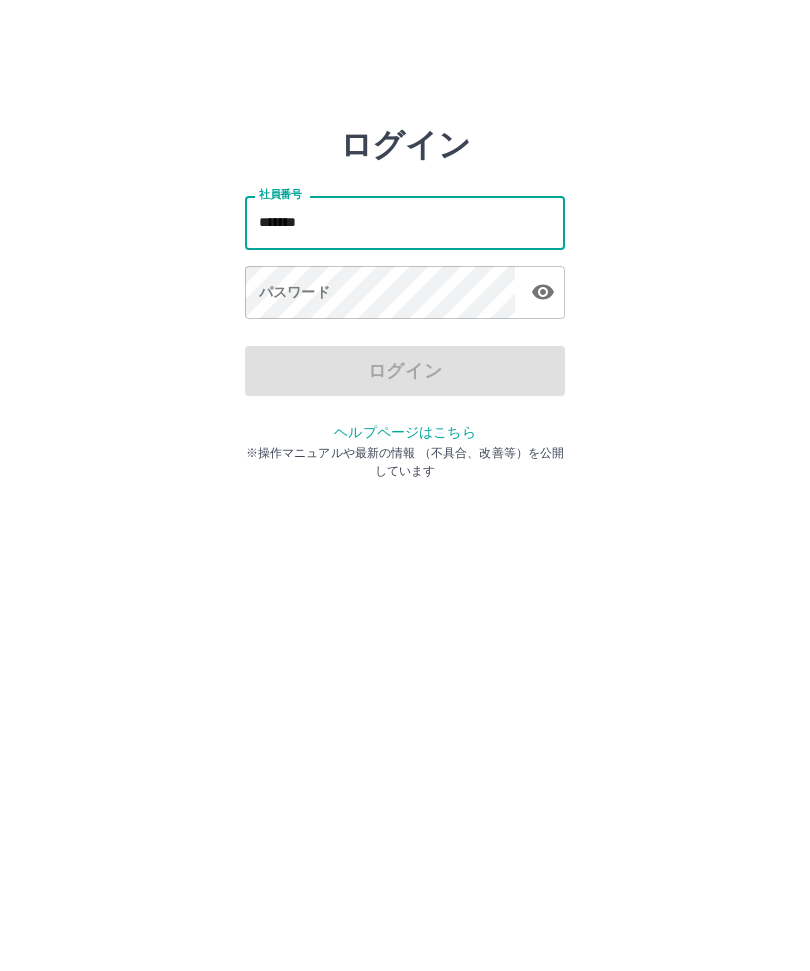 type on "*******" 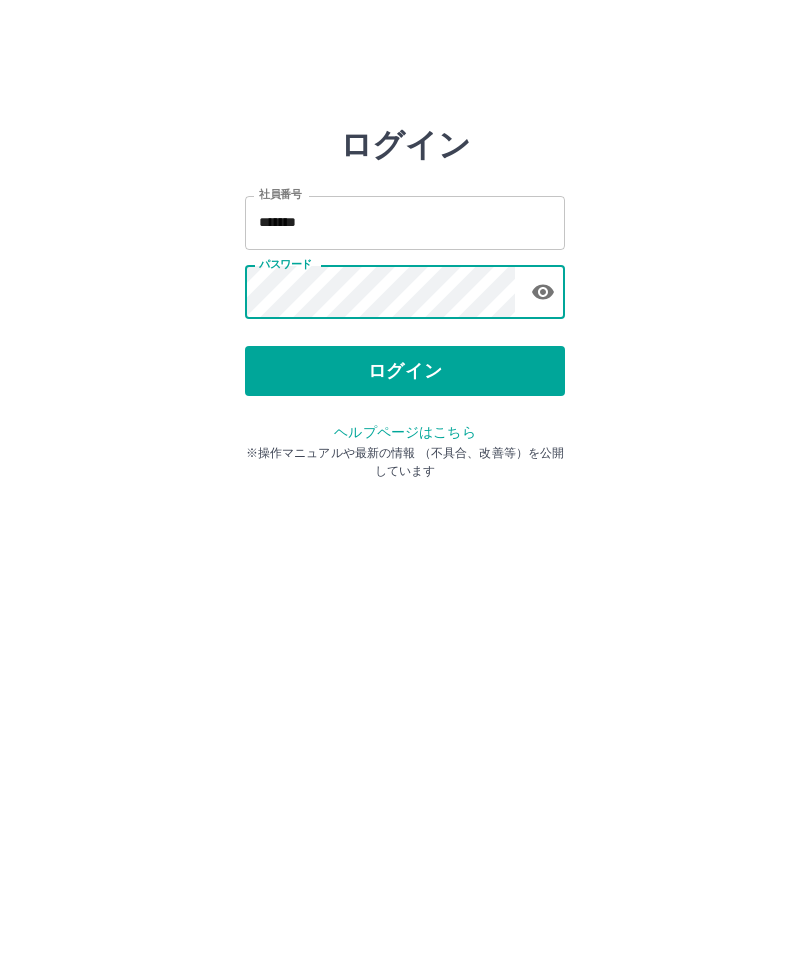 click on "ログイン" at bounding box center [405, 371] 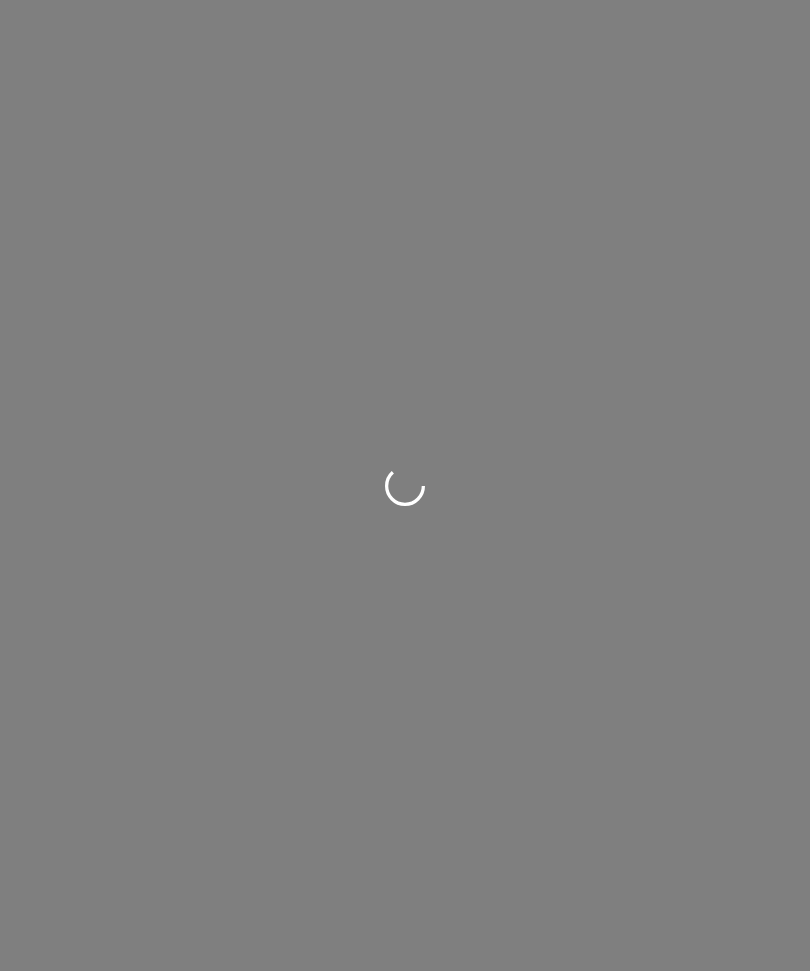 scroll, scrollTop: 0, scrollLeft: 0, axis: both 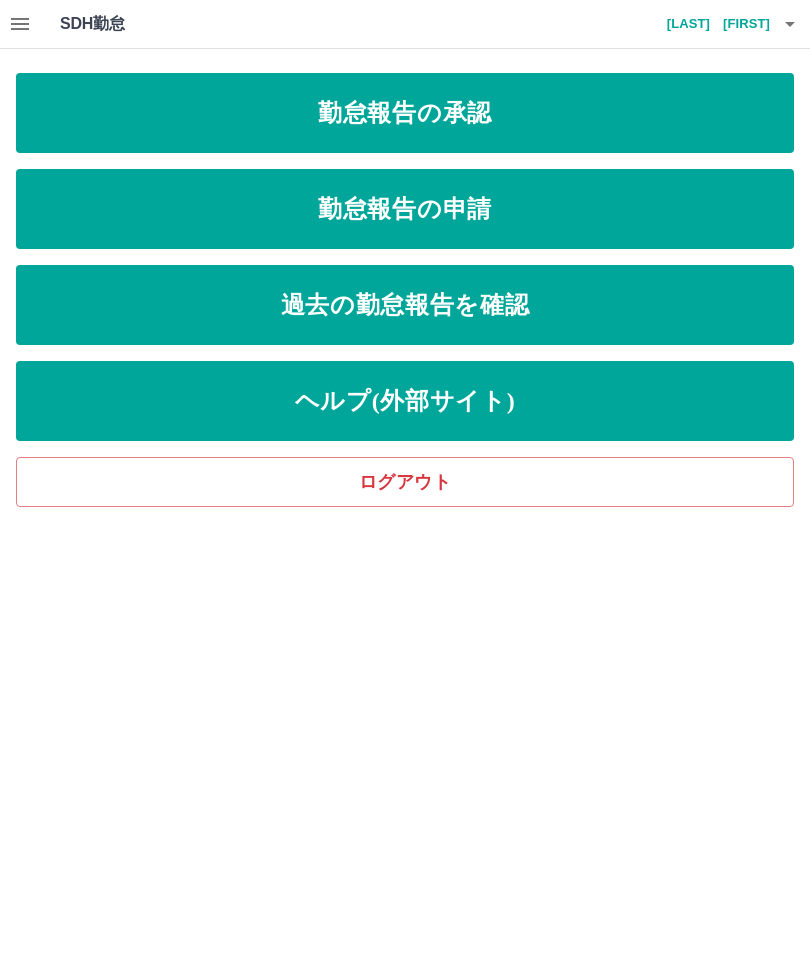 click on "勤怠報告の承認" at bounding box center (405, 113) 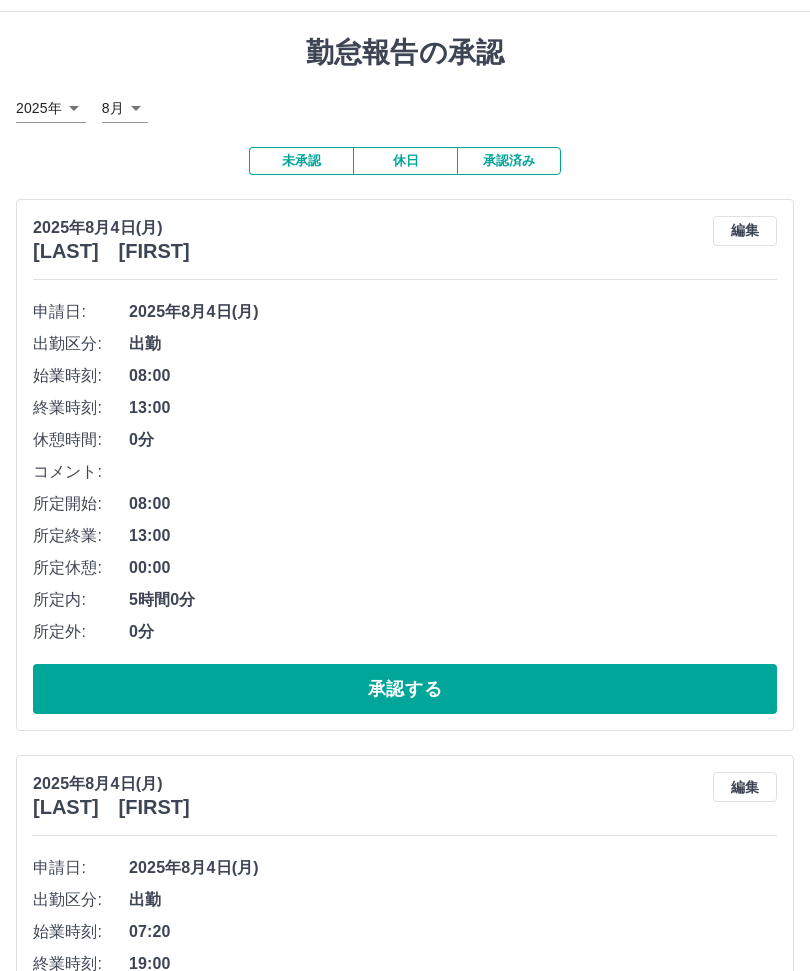 scroll, scrollTop: 44, scrollLeft: 0, axis: vertical 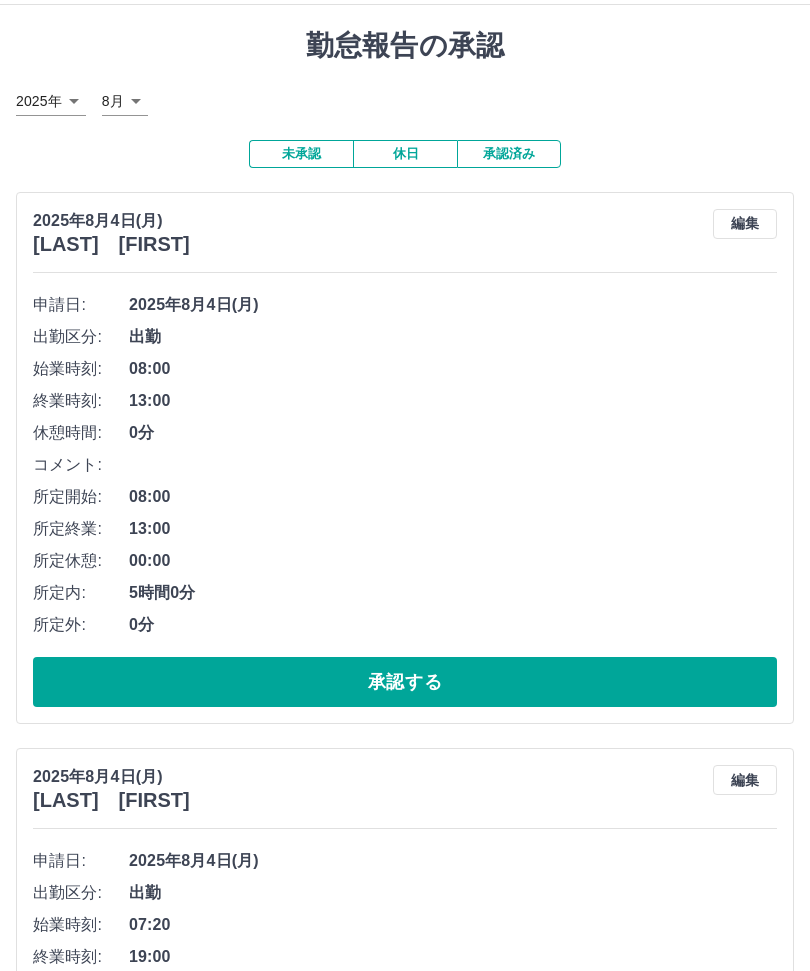 click on "承認する" at bounding box center (405, 682) 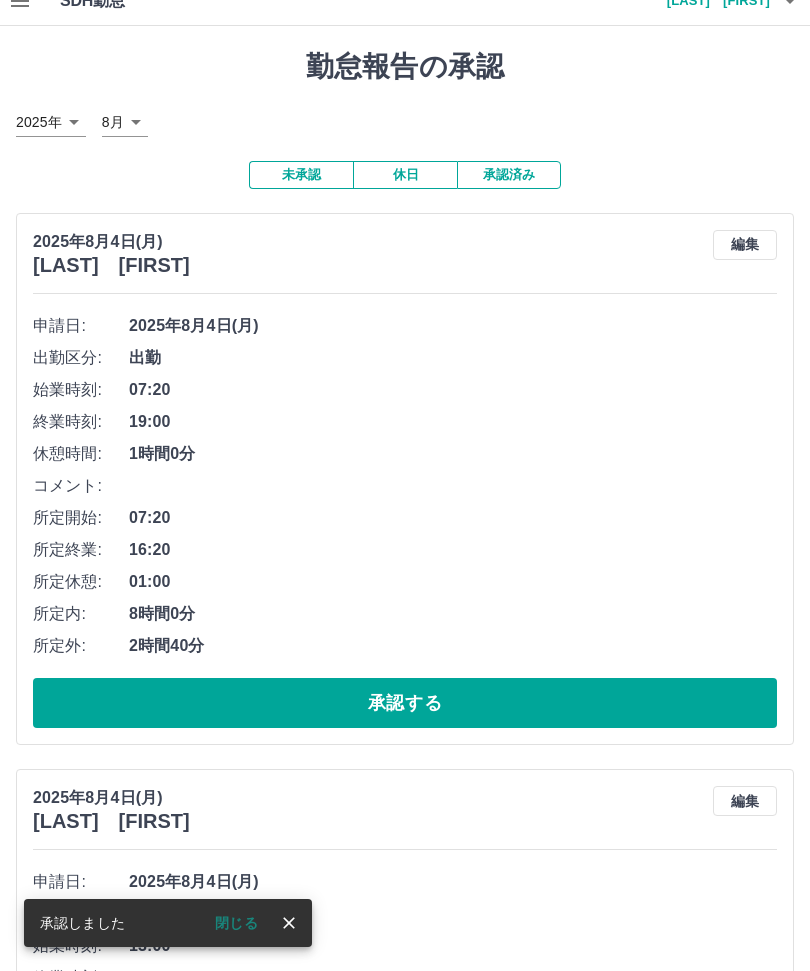 scroll, scrollTop: 22, scrollLeft: 0, axis: vertical 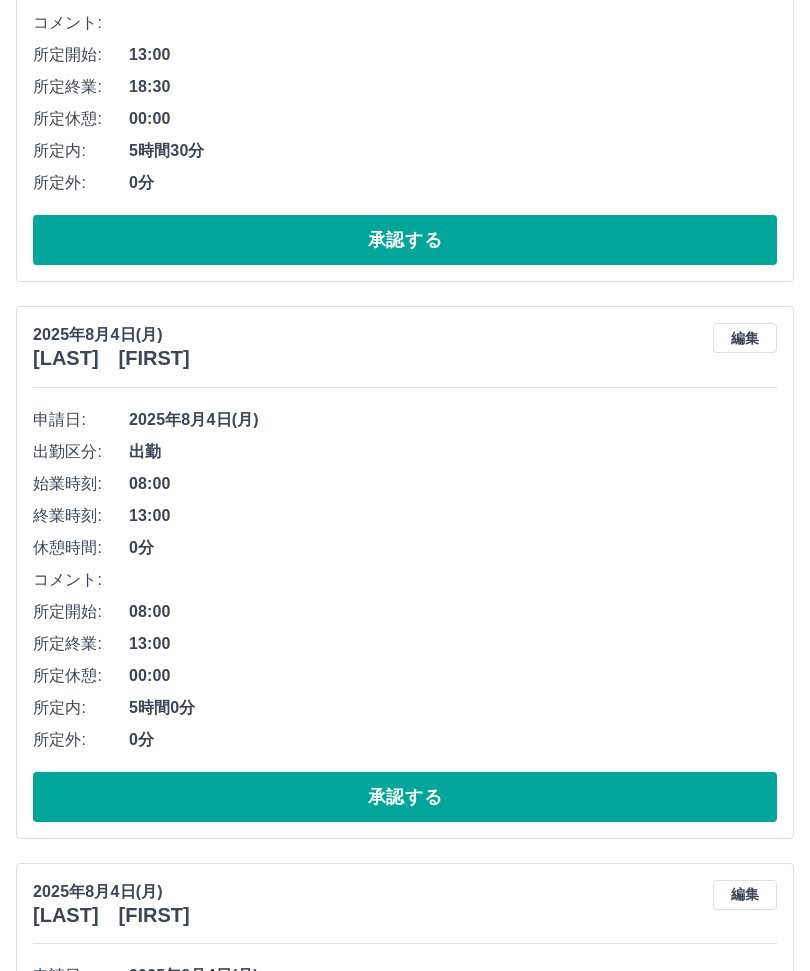 click on "承認する" at bounding box center (405, 798) 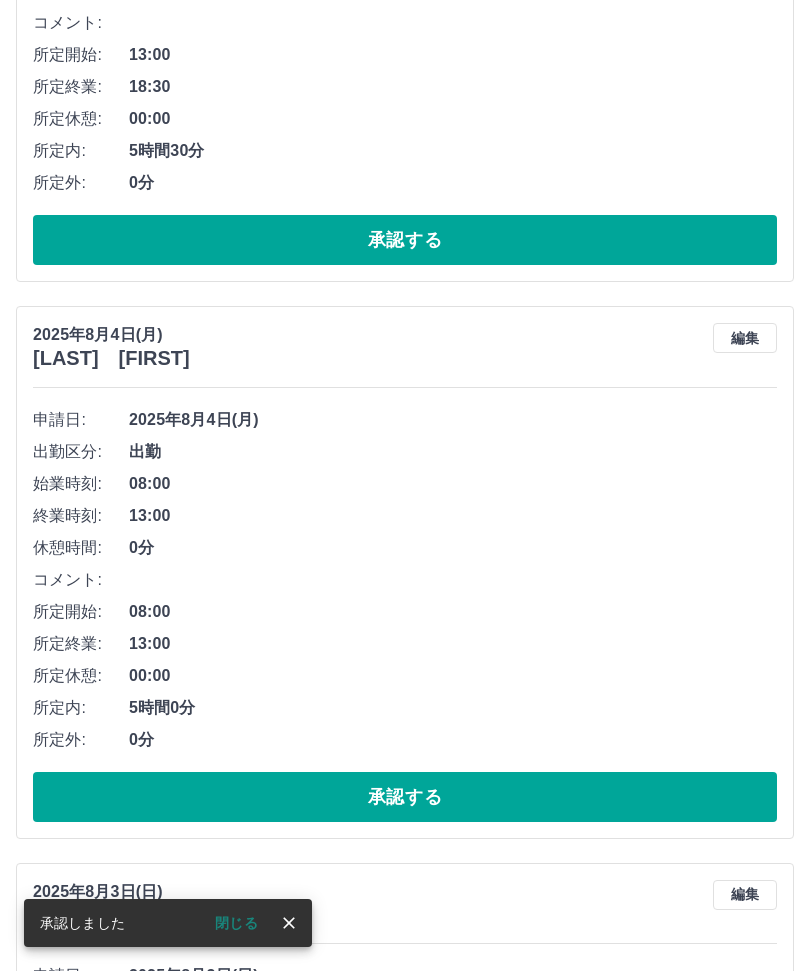 click on "承認する" at bounding box center [405, 797] 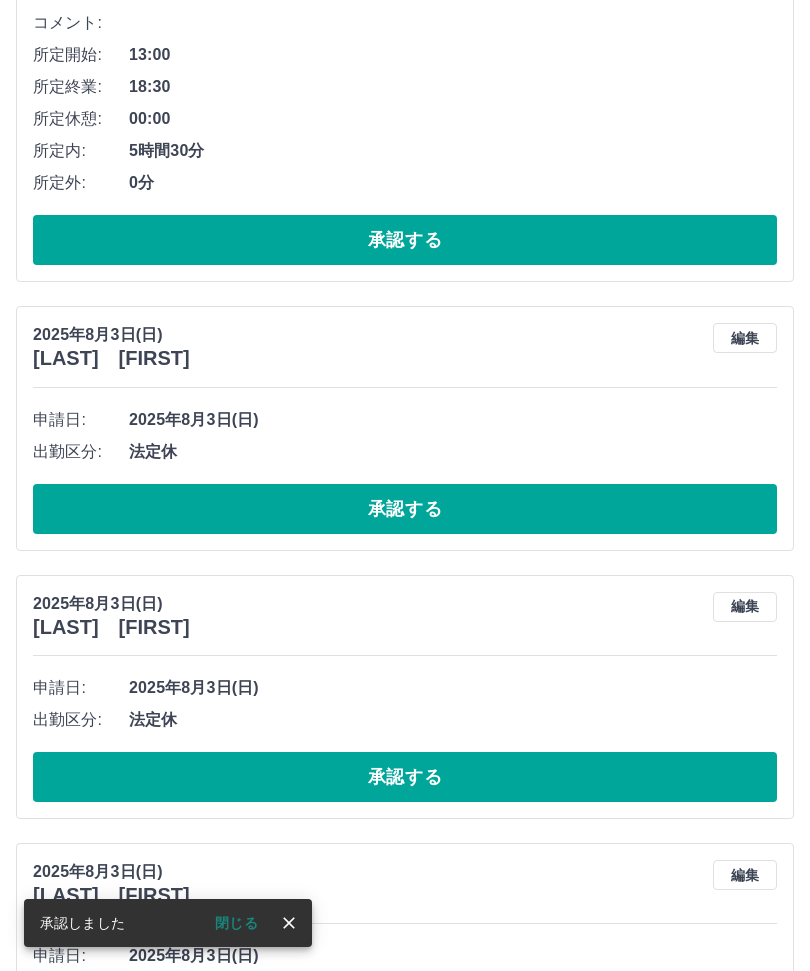 click on "2025年8月3日(日)" at bounding box center [453, 688] 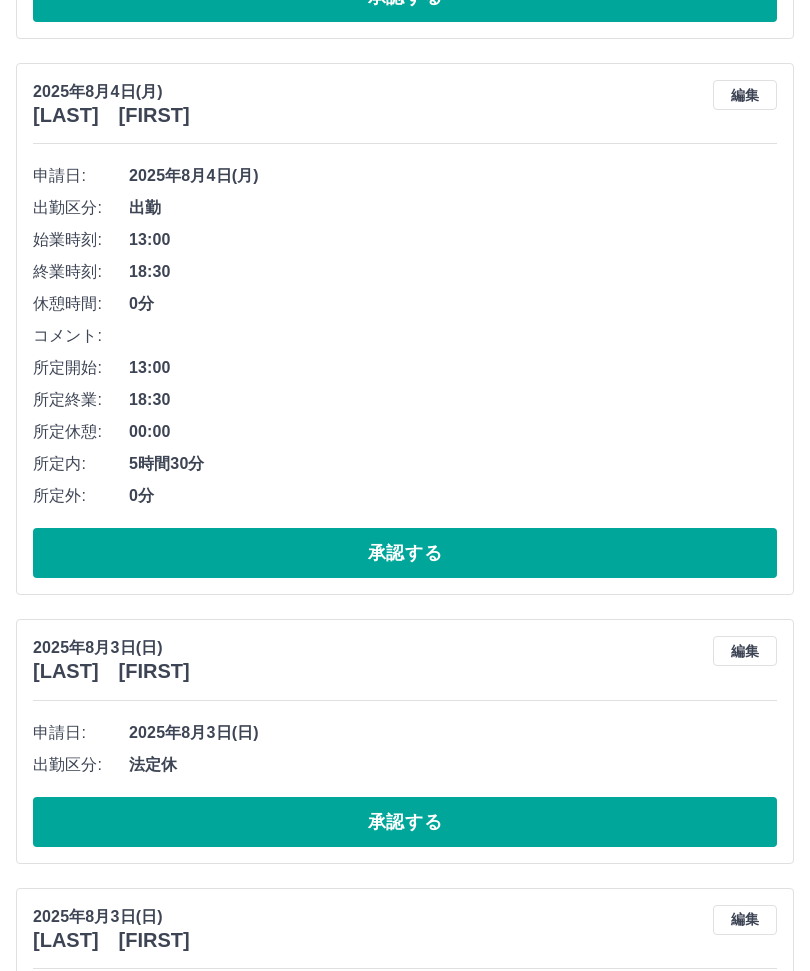 scroll, scrollTop: 730, scrollLeft: 0, axis: vertical 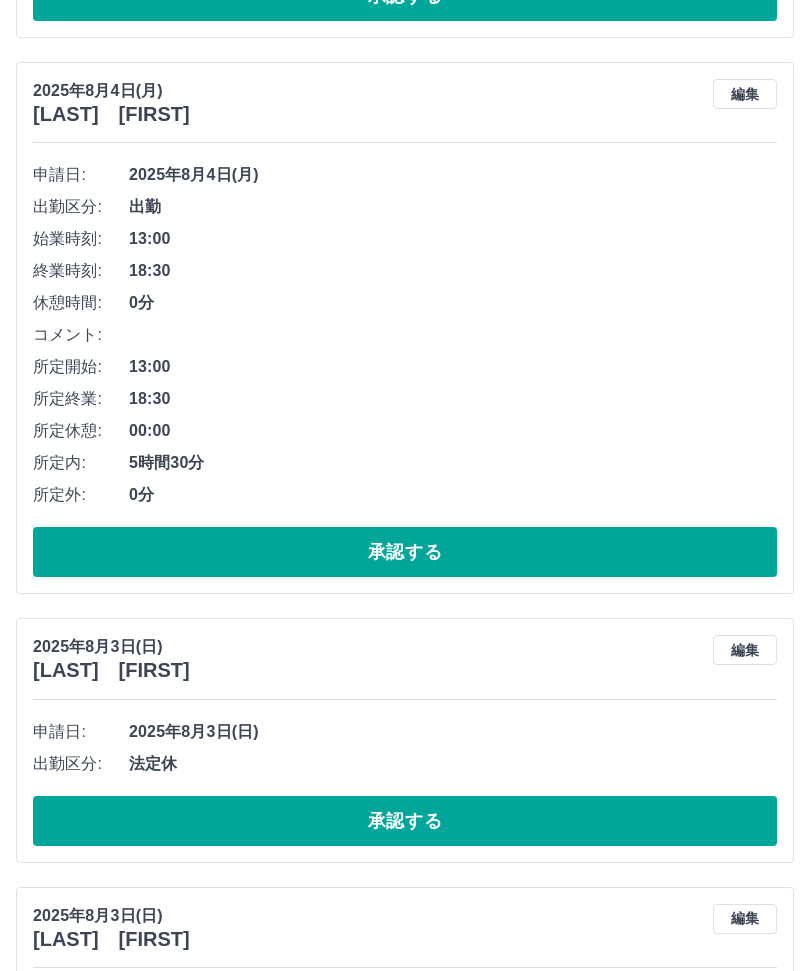 click on "承認する" at bounding box center (405, 821) 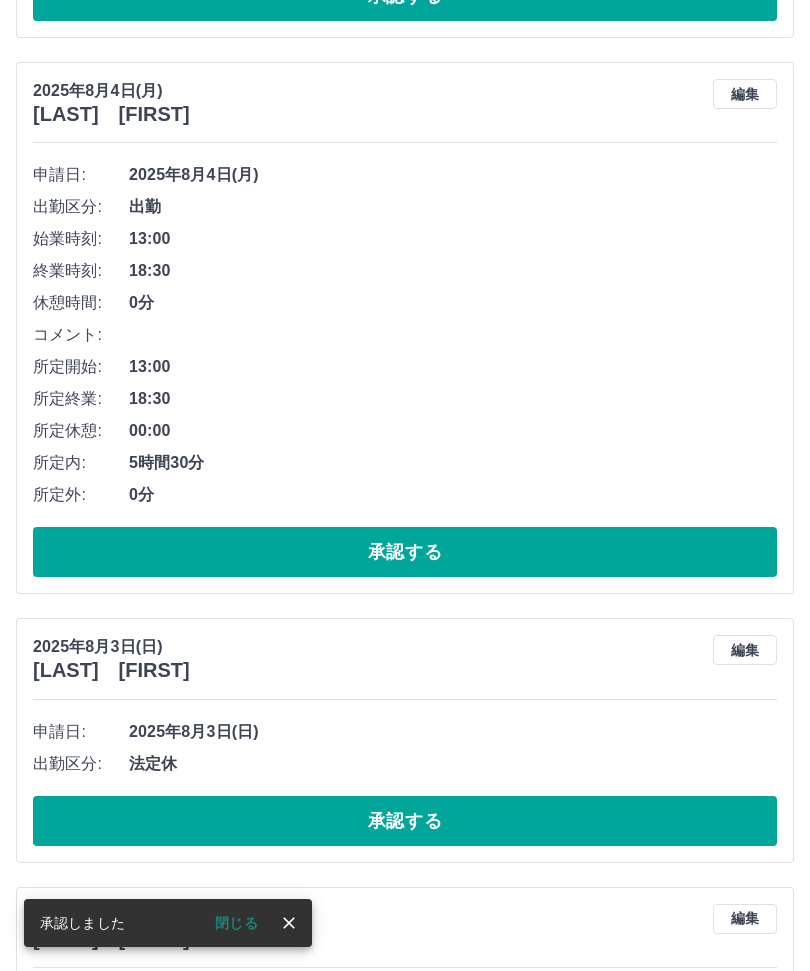 click on "承認する" at bounding box center [405, 821] 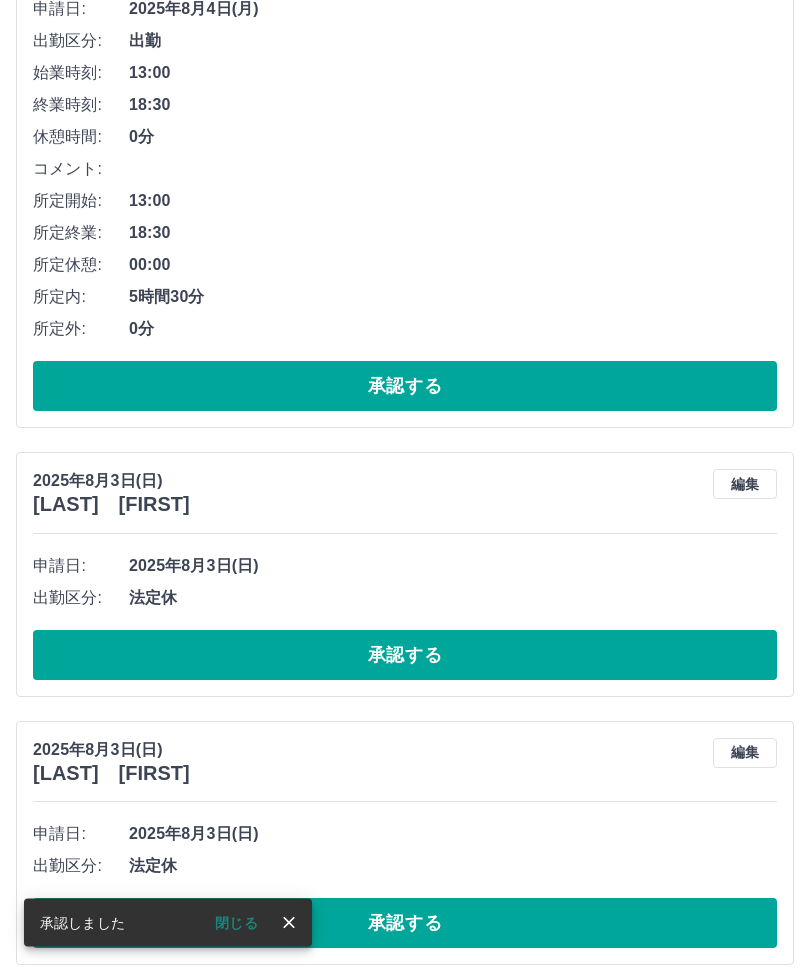 click on "承認する" at bounding box center [405, 656] 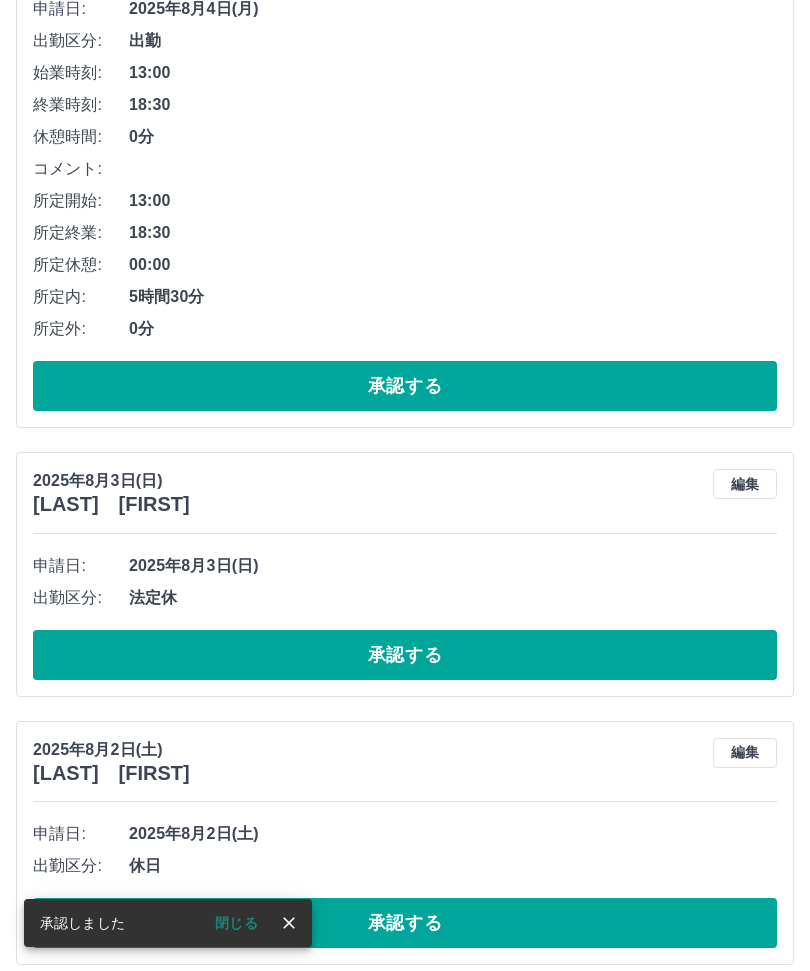 click on "承認する" at bounding box center (405, 655) 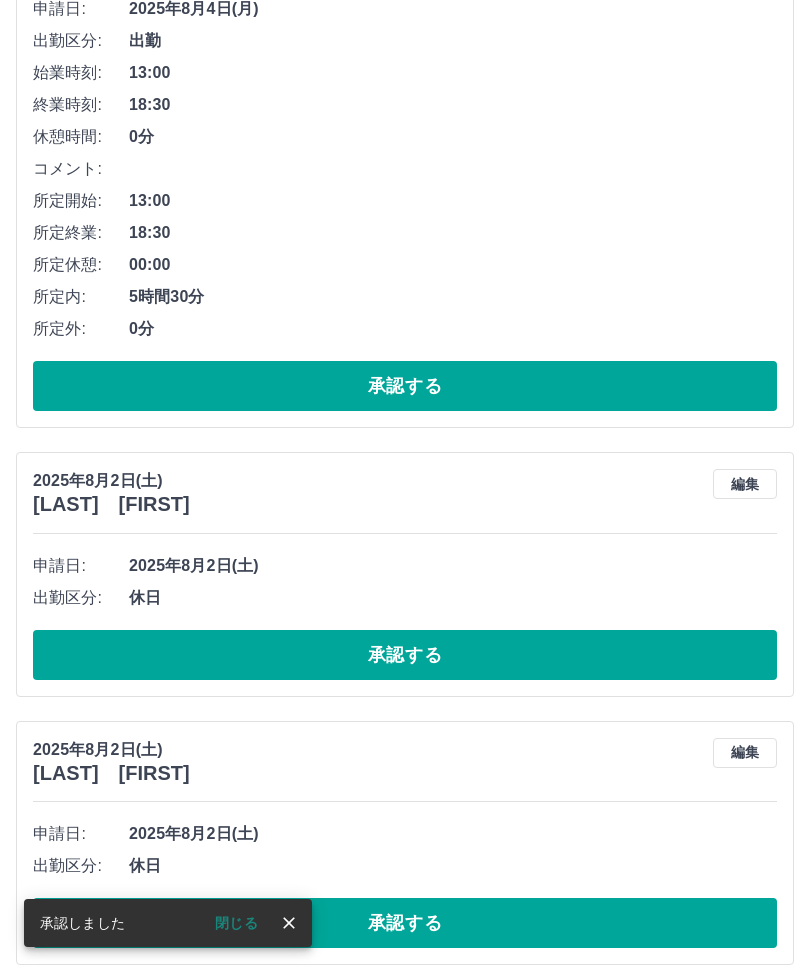 click on "承認する" at bounding box center (405, 655) 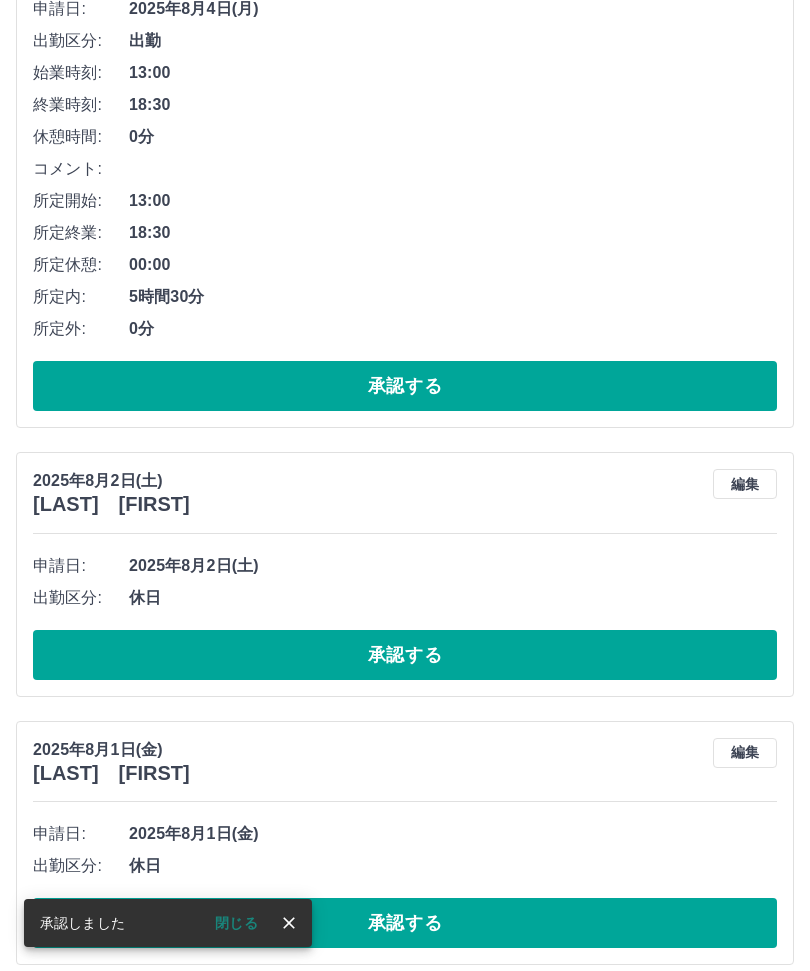 click on "承認する" at bounding box center (405, 655) 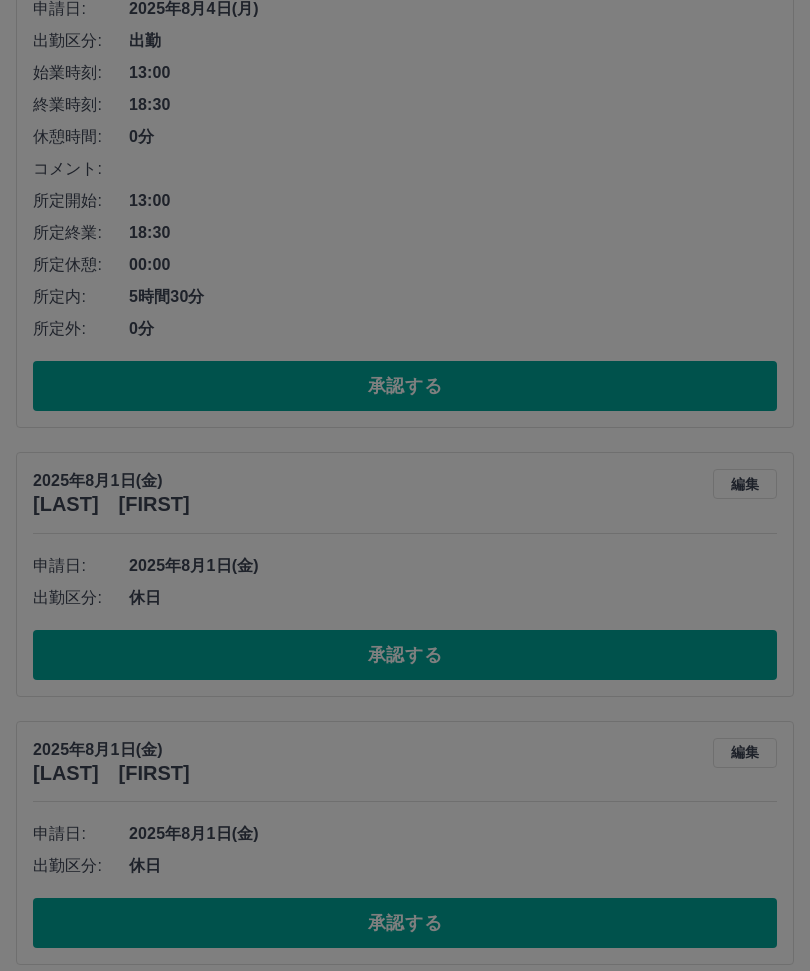 scroll, scrollTop: 843, scrollLeft: 0, axis: vertical 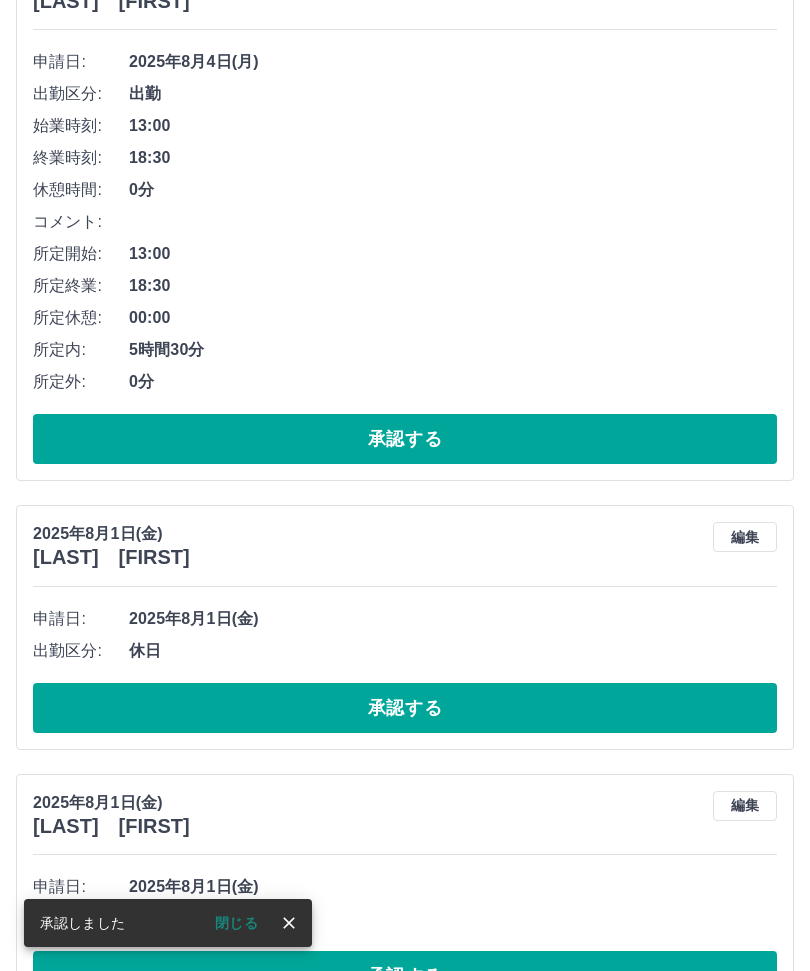 click on "承認する" at bounding box center (405, 708) 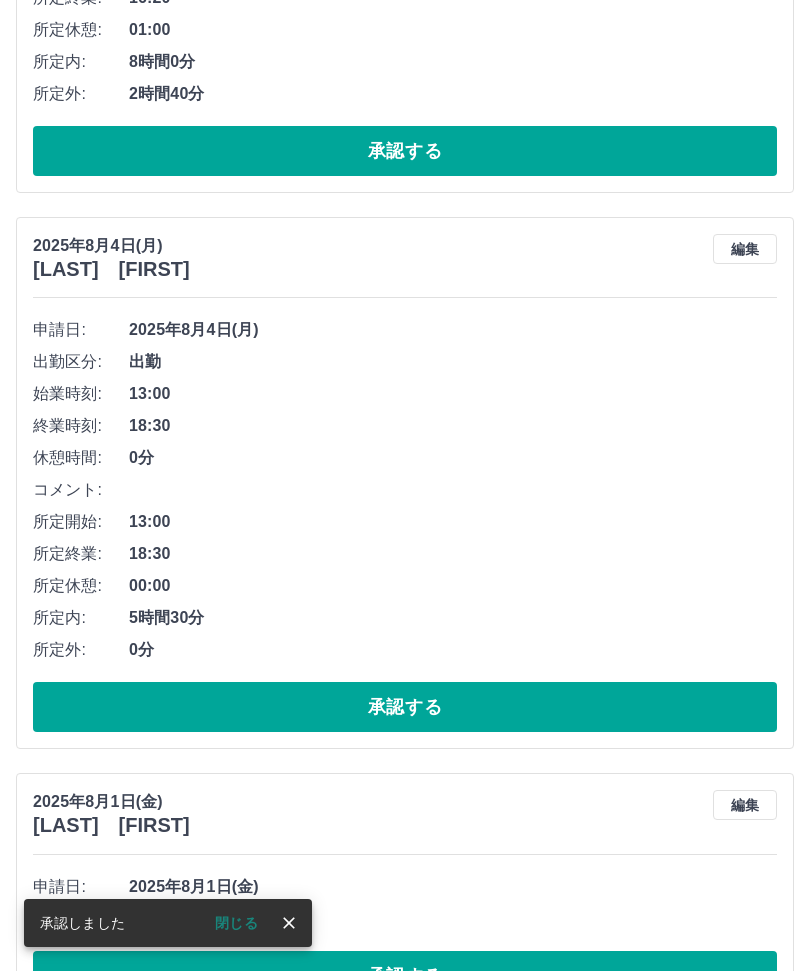 scroll, scrollTop: 575, scrollLeft: 0, axis: vertical 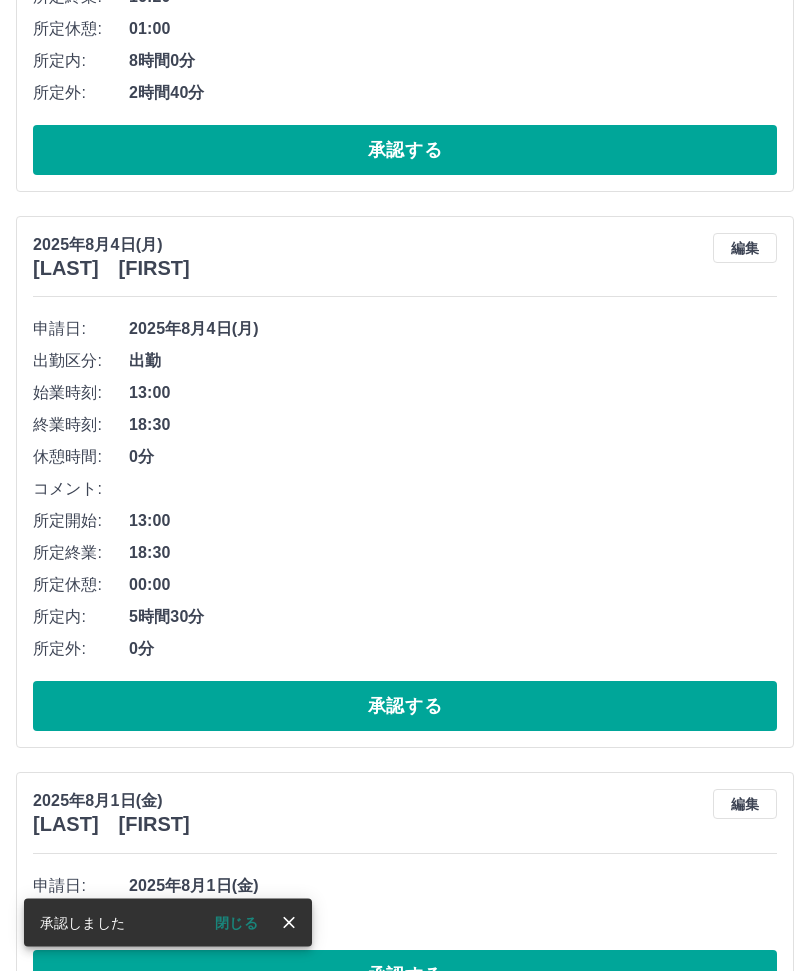 click on "承認する" at bounding box center [405, 976] 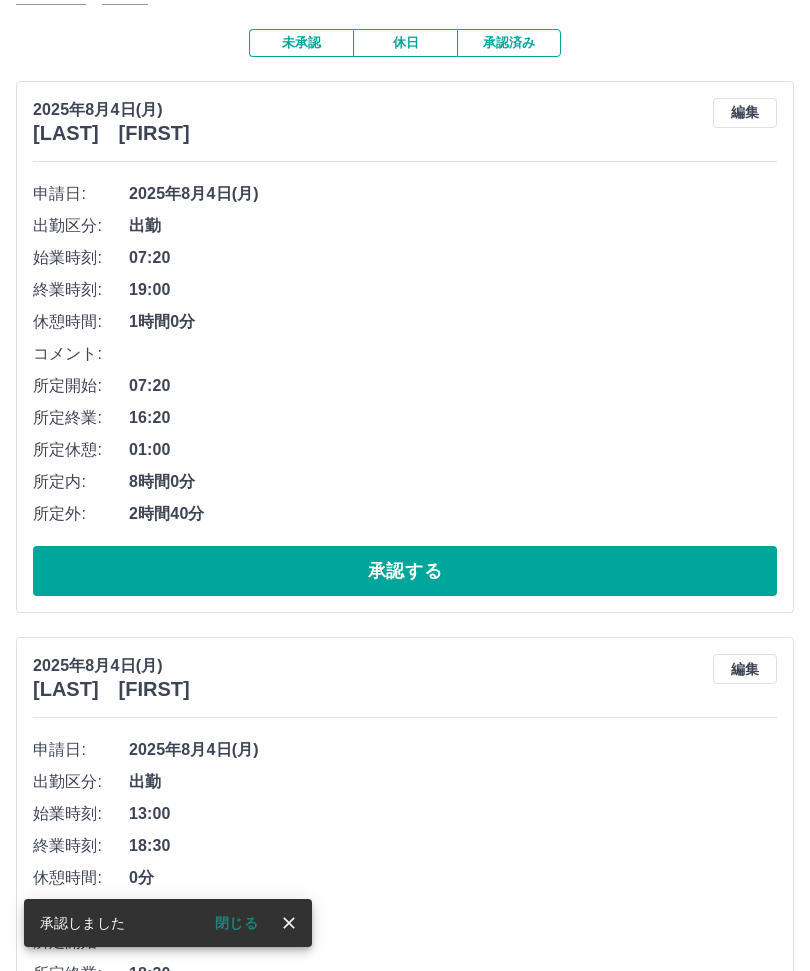 scroll, scrollTop: 0, scrollLeft: 0, axis: both 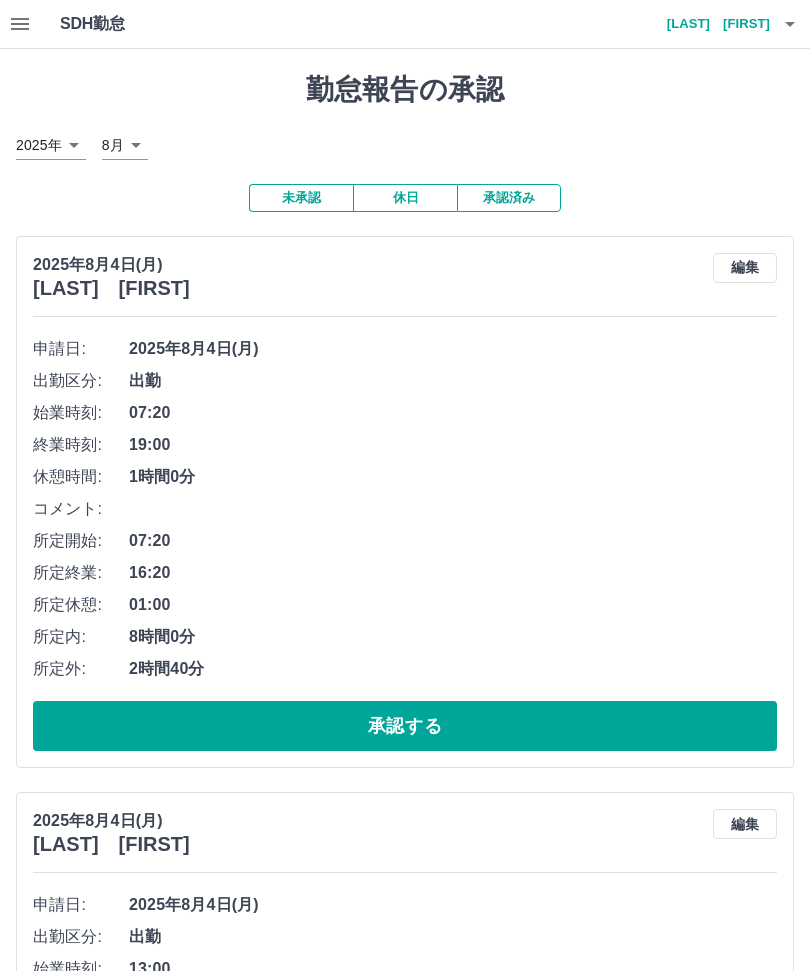 click 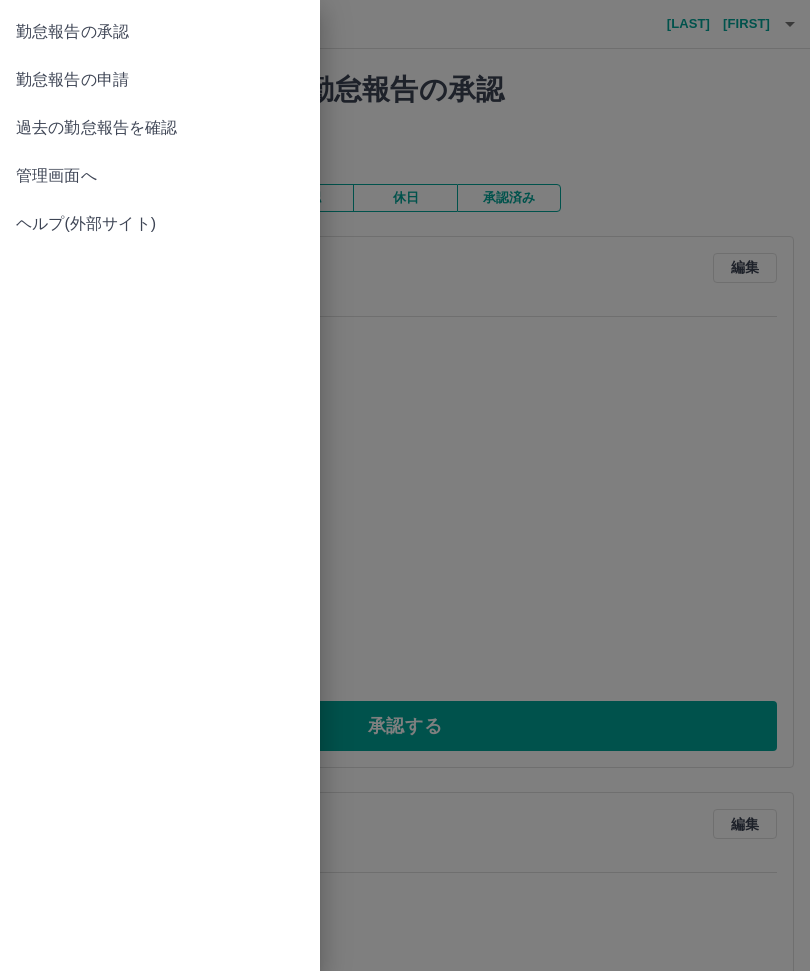 click on "勤怠報告の申請" at bounding box center [160, 80] 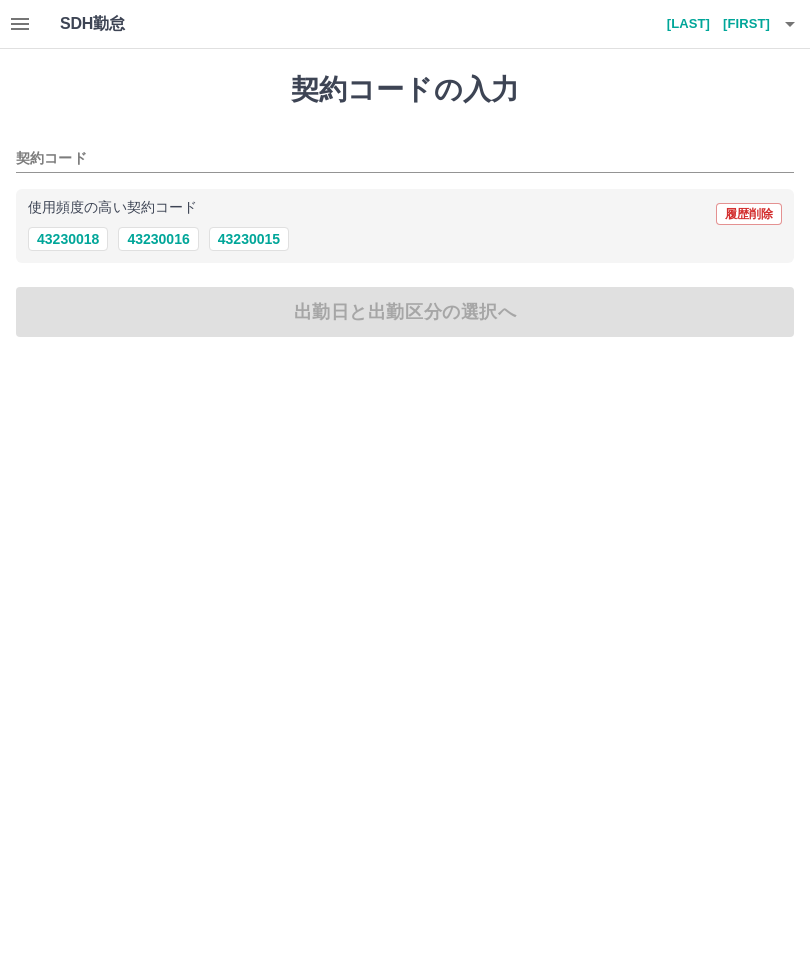 click on "43230015" at bounding box center (249, 239) 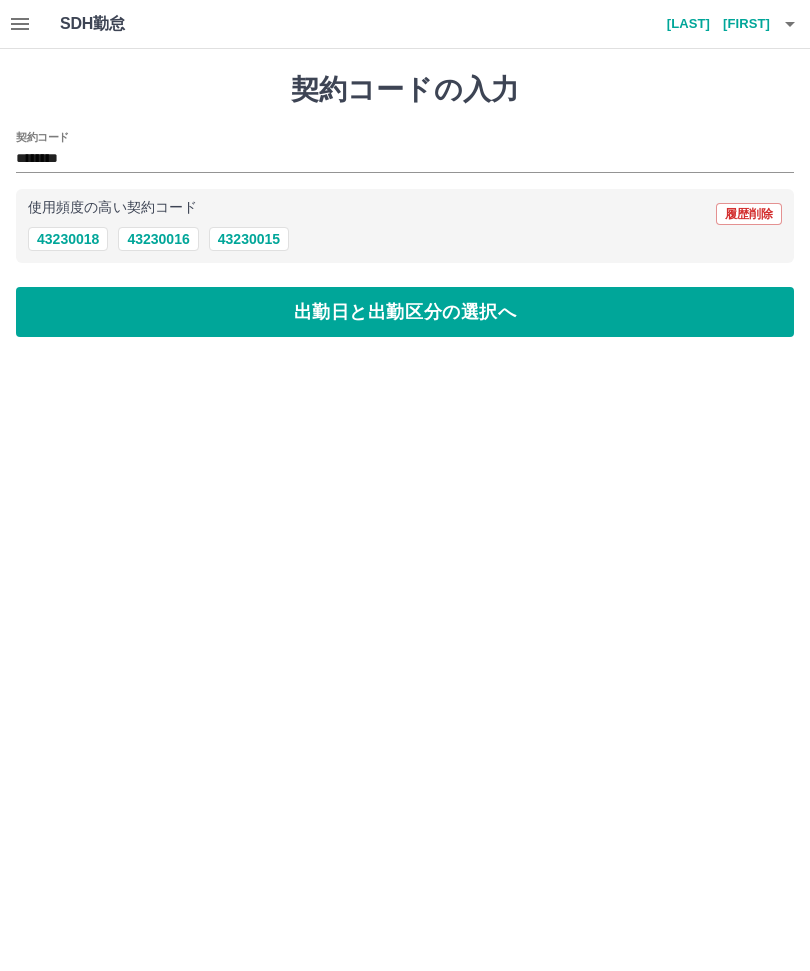 click on "出勤日と出勤区分の選択へ" at bounding box center [405, 312] 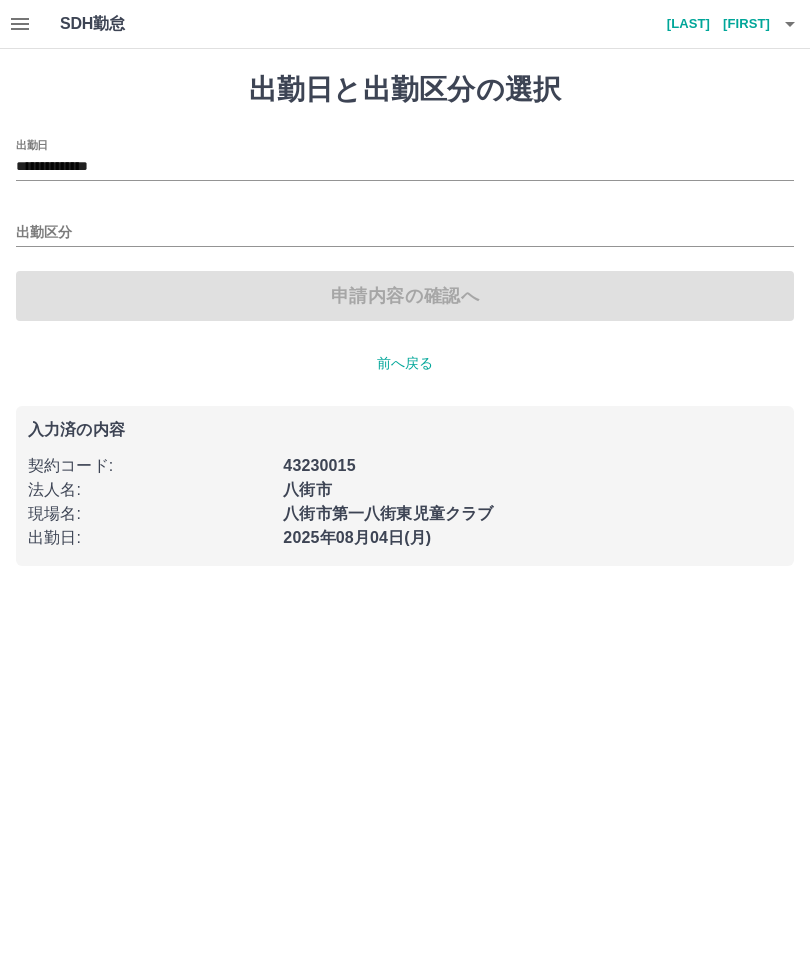 click on "**********" at bounding box center [405, 167] 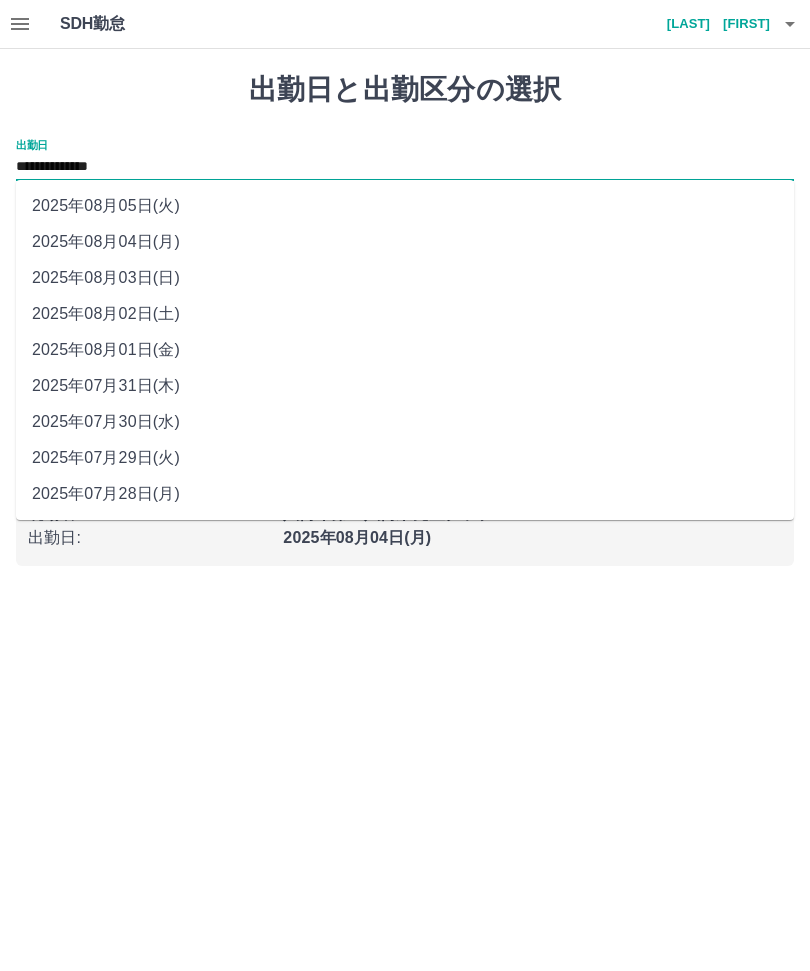 click on "2025年08月03日(日)" at bounding box center [405, 278] 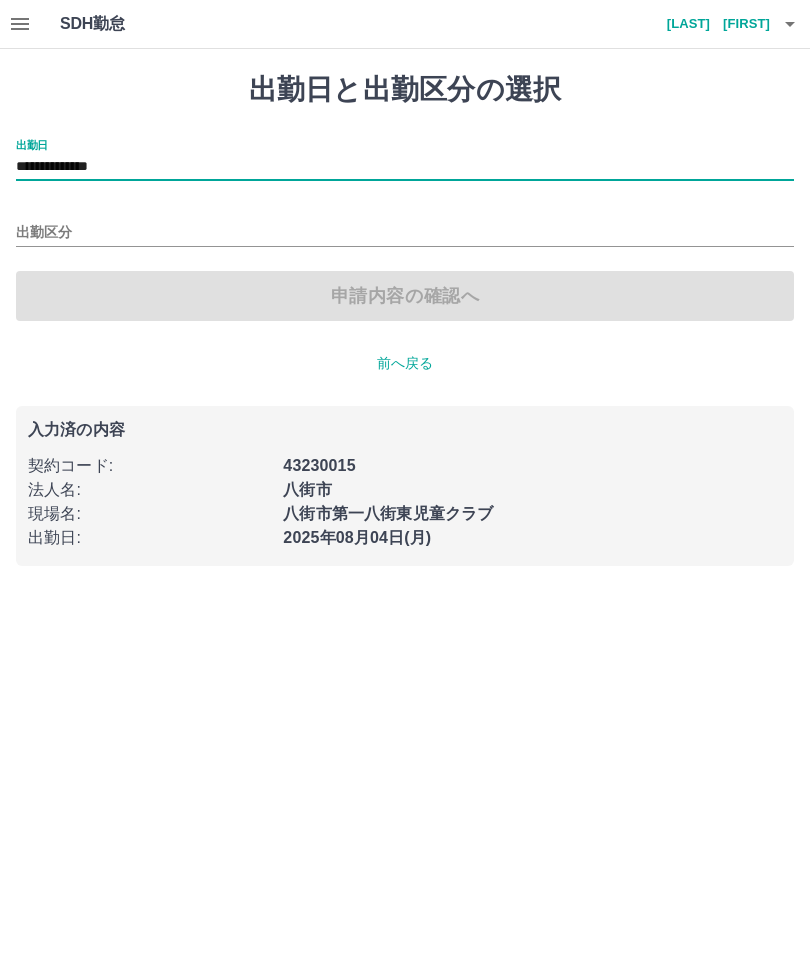 click on "出勤区分" at bounding box center [405, 233] 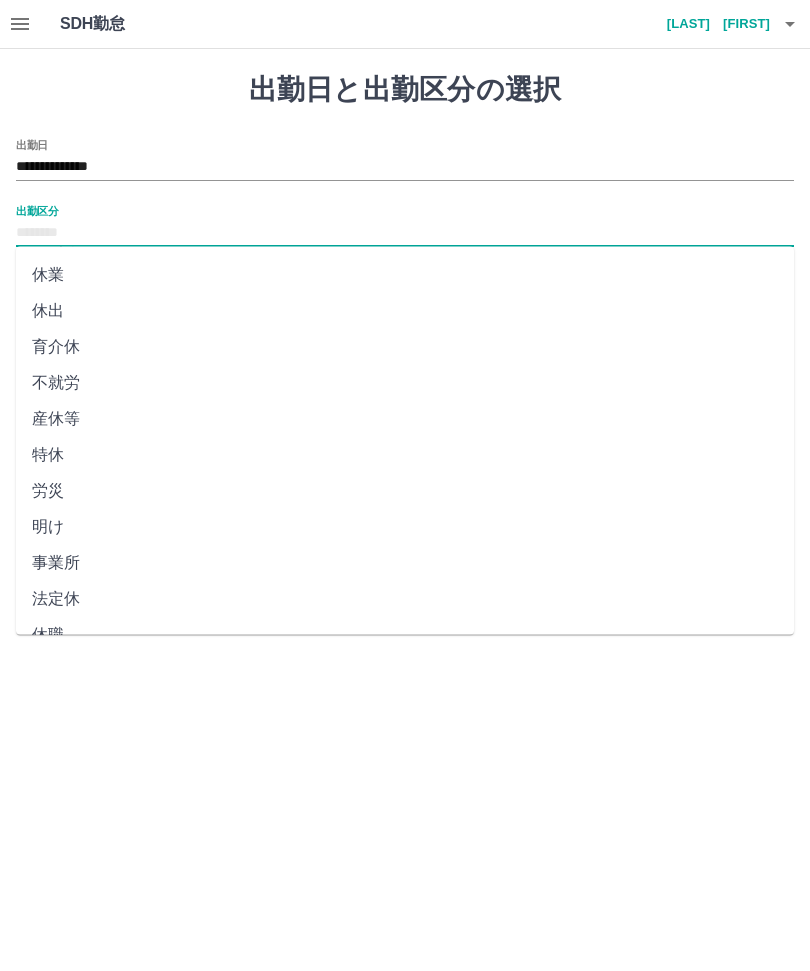 scroll, scrollTop: 249, scrollLeft: 0, axis: vertical 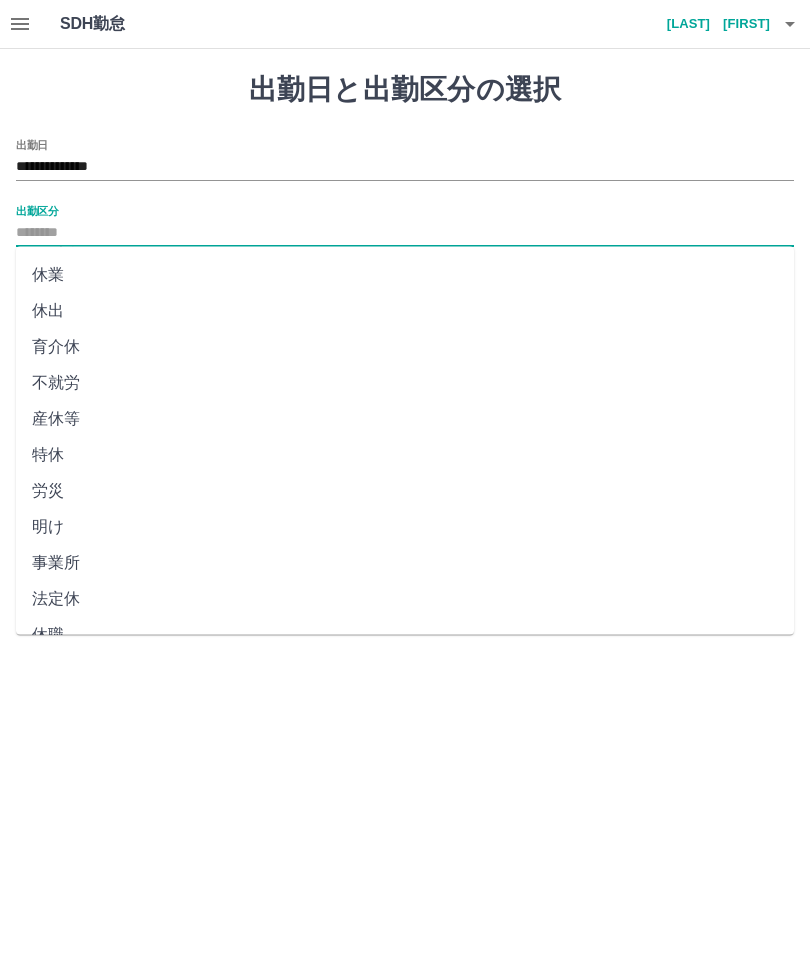click on "法定休" at bounding box center (405, 600) 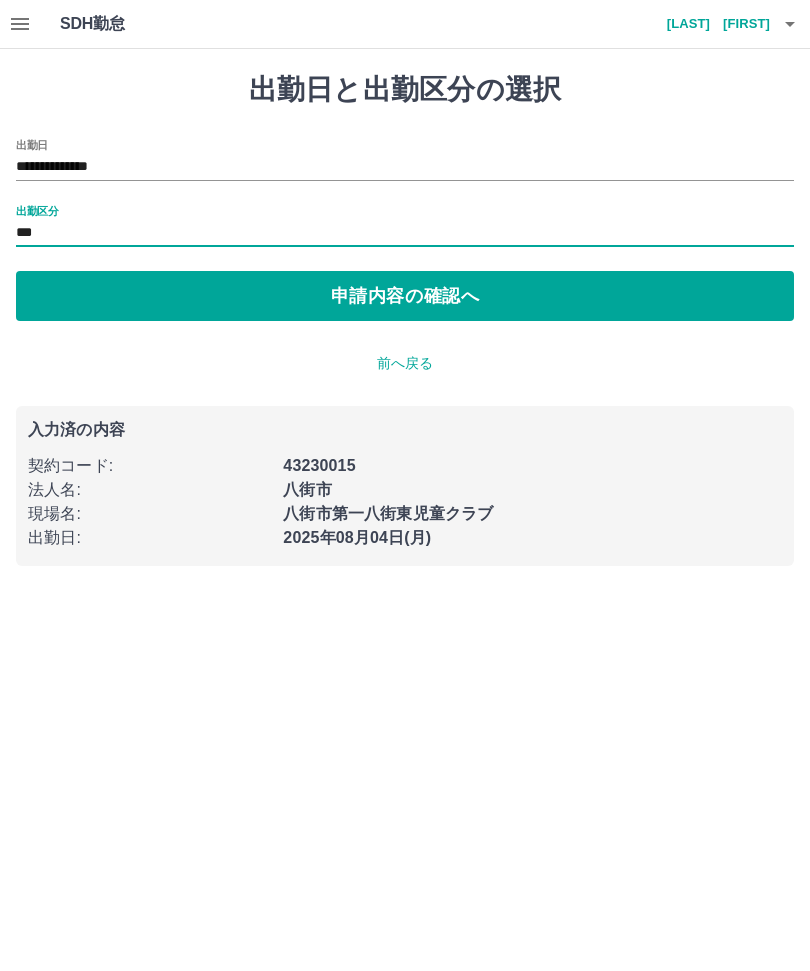 click on "申請内容の確認へ" at bounding box center [405, 296] 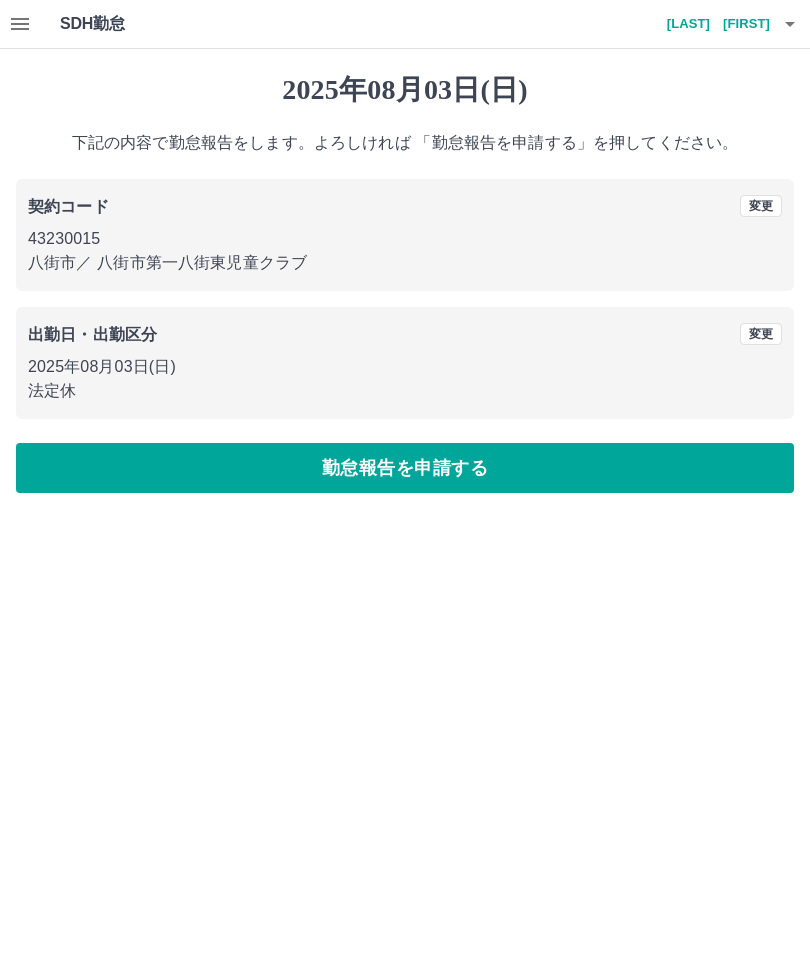 click on "勤怠報告を申請する" at bounding box center [405, 468] 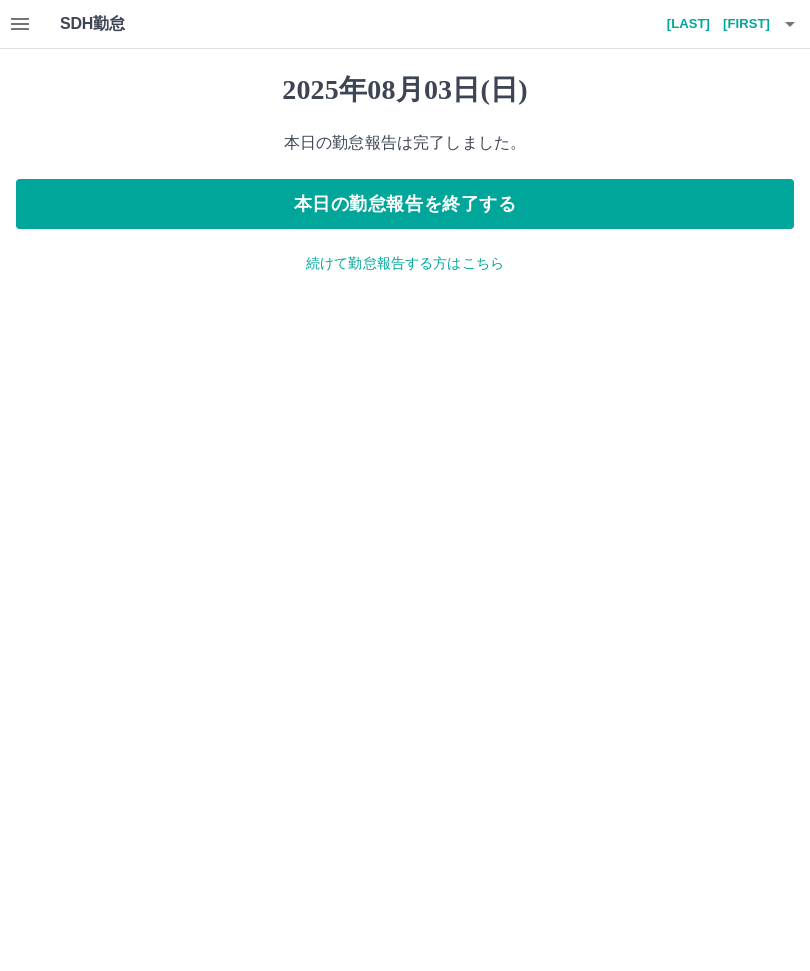 click on "続けて勤怠報告する方はこちら" at bounding box center (405, 263) 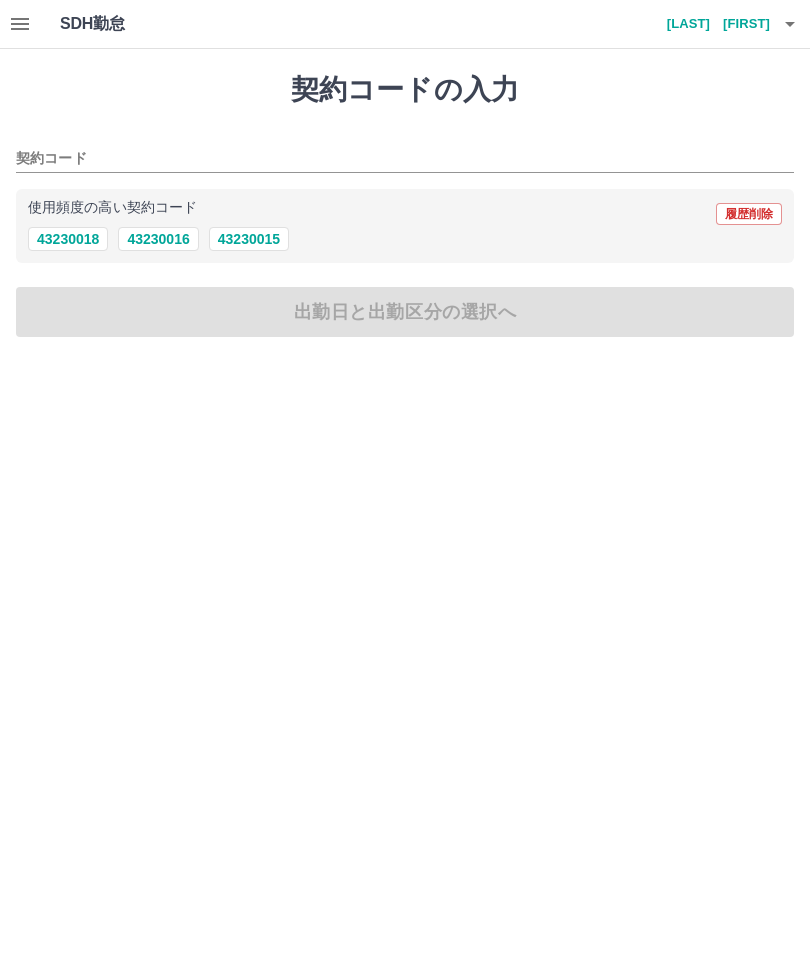 click on "43230015" at bounding box center [249, 239] 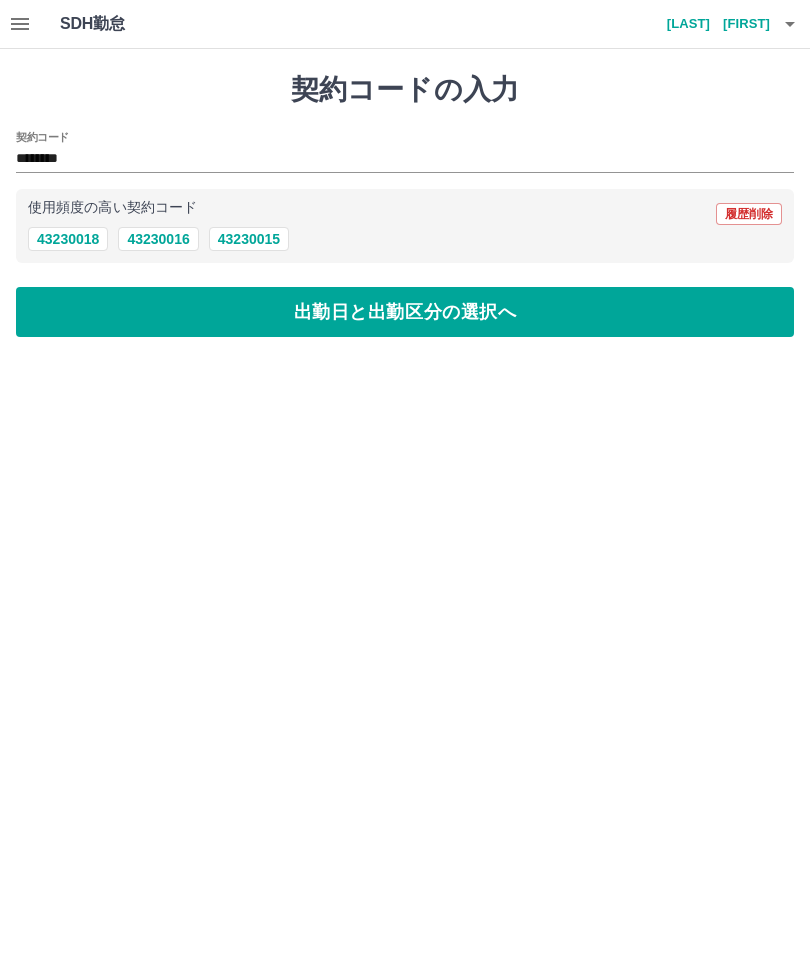click on "出勤日と出勤区分の選択へ" at bounding box center (405, 312) 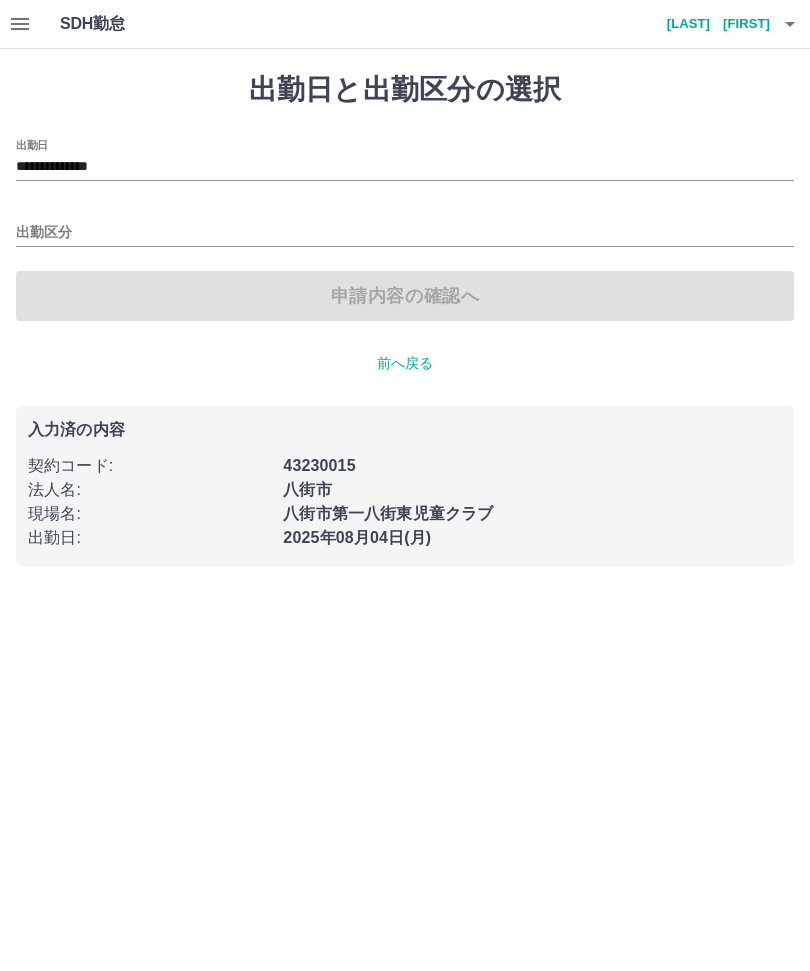 click on "**********" at bounding box center (405, 167) 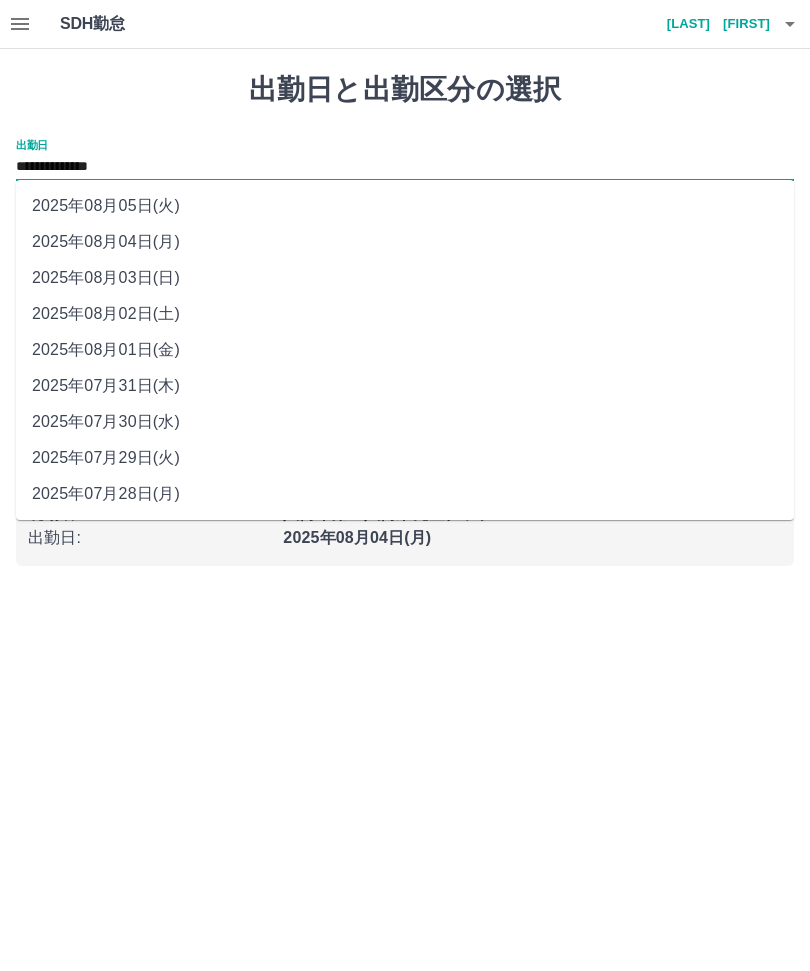 click on "2025年08月01日(金)" at bounding box center [405, 350] 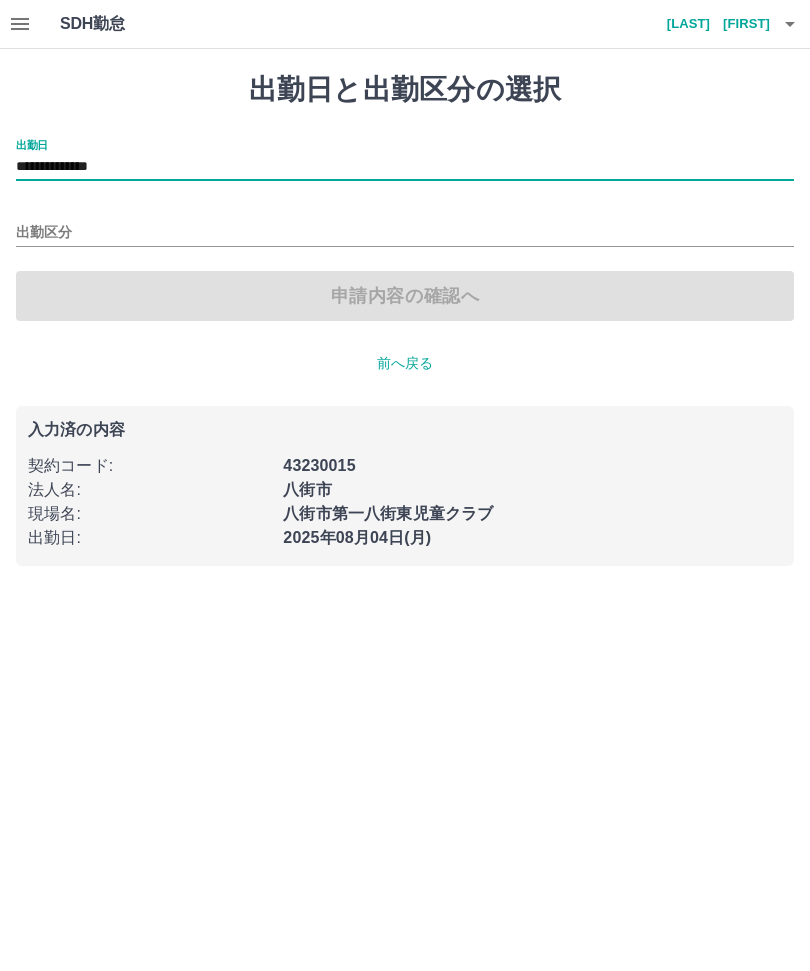 click on "出勤区分" at bounding box center (405, 233) 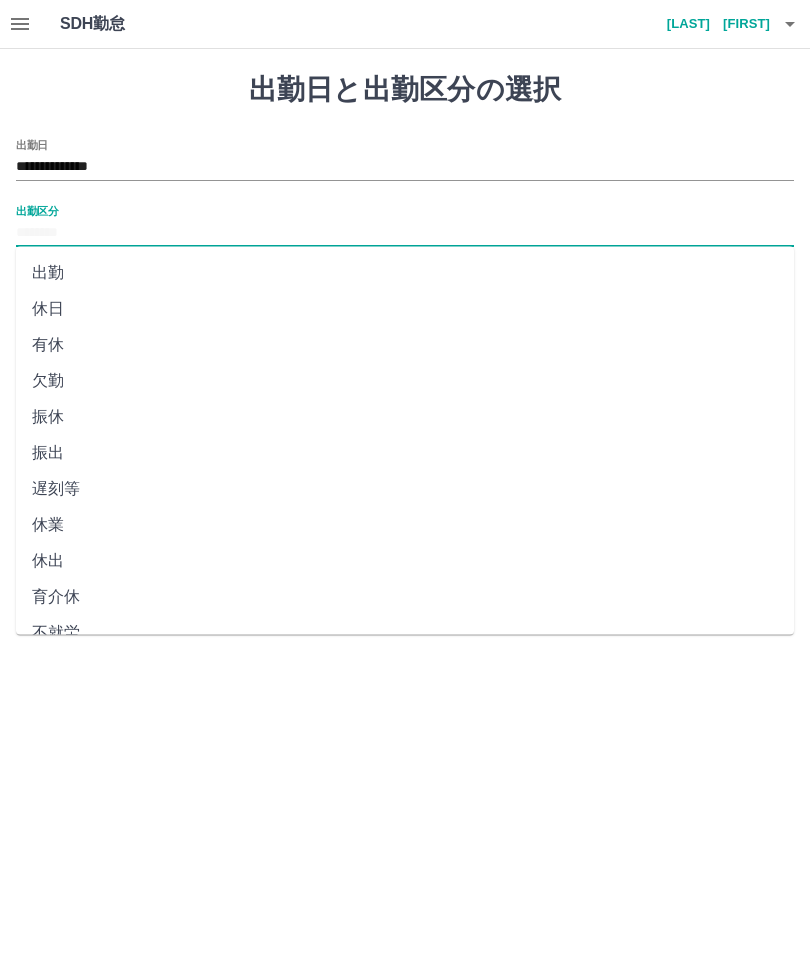 click on "休日" at bounding box center [405, 309] 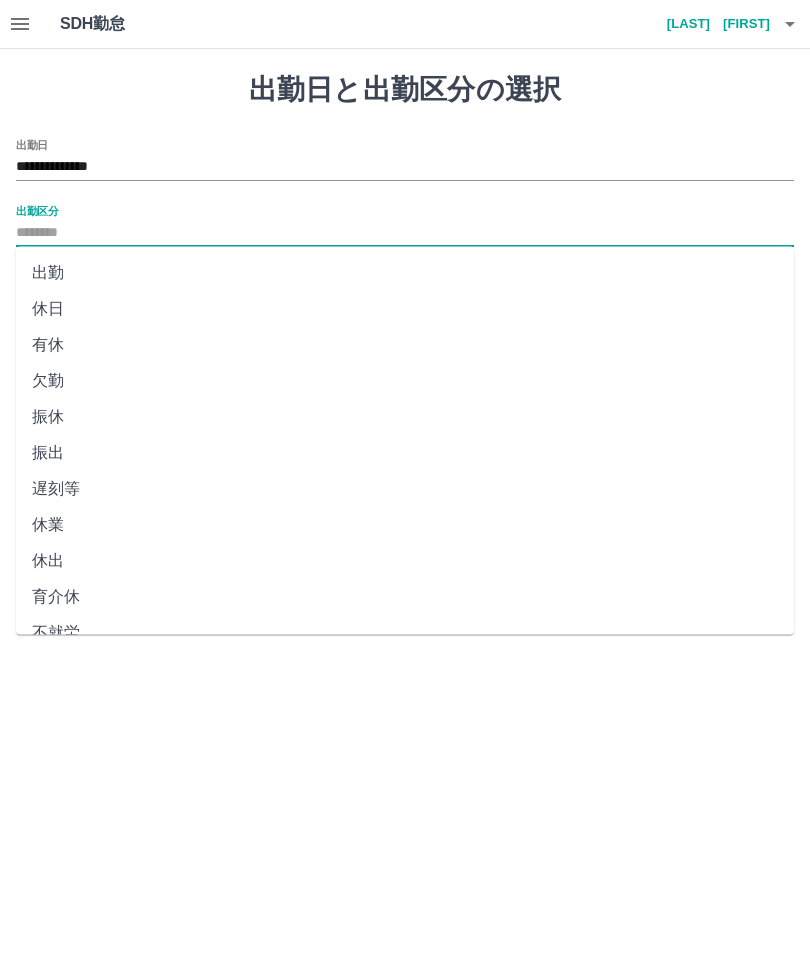 type on "**" 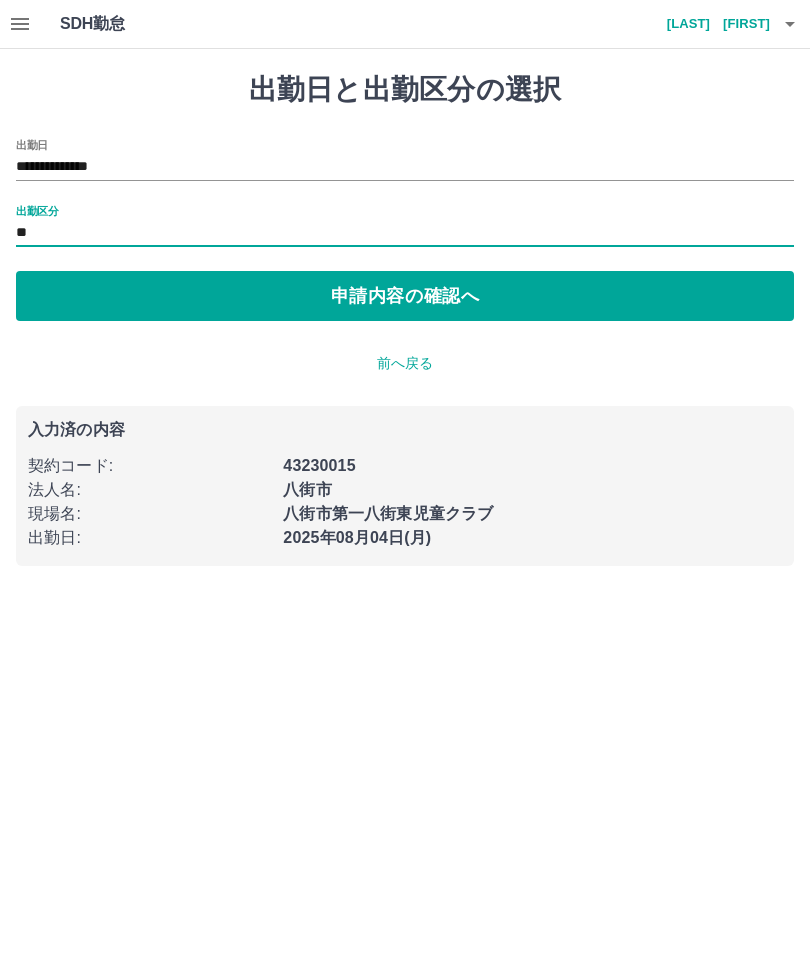 click on "申請内容の確認へ" at bounding box center (405, 296) 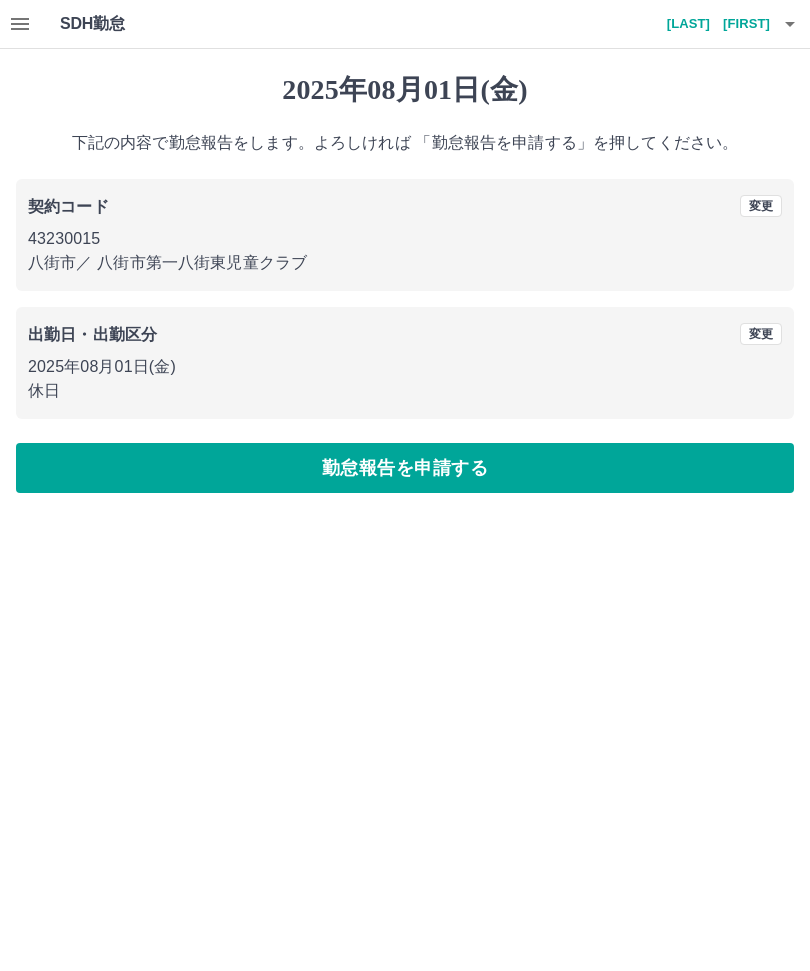 click on "変更" at bounding box center (761, 334) 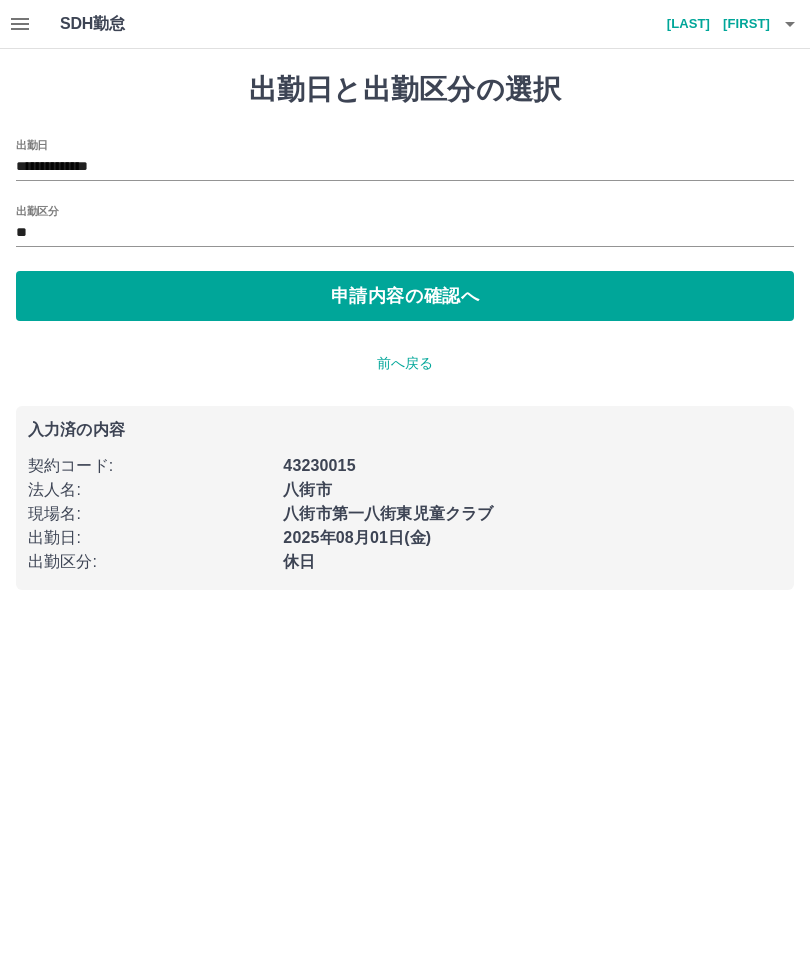 click on "**********" at bounding box center [405, 167] 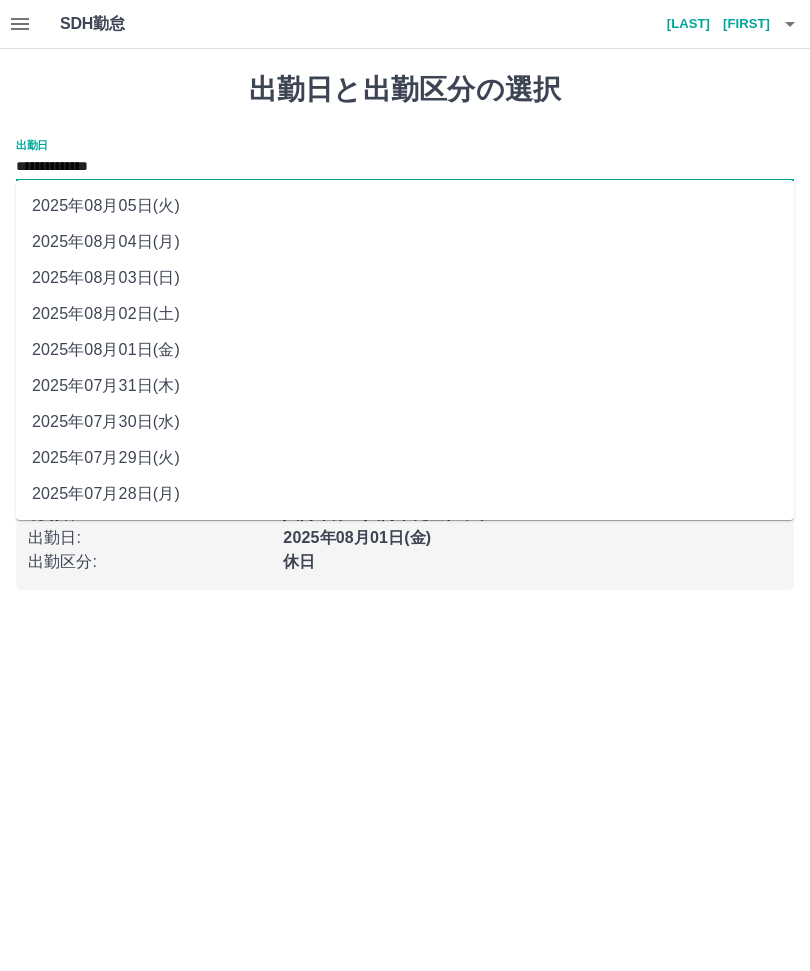 click on "2025年08月02日(土)" at bounding box center [405, 314] 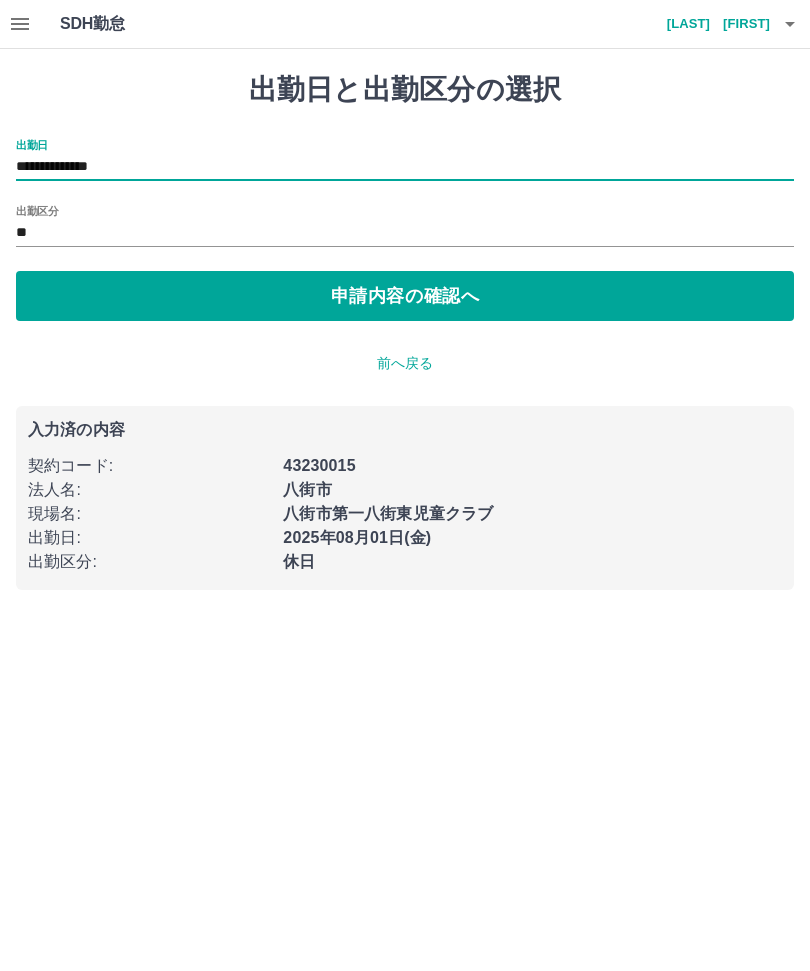 click on "申請内容の確認へ" at bounding box center (405, 296) 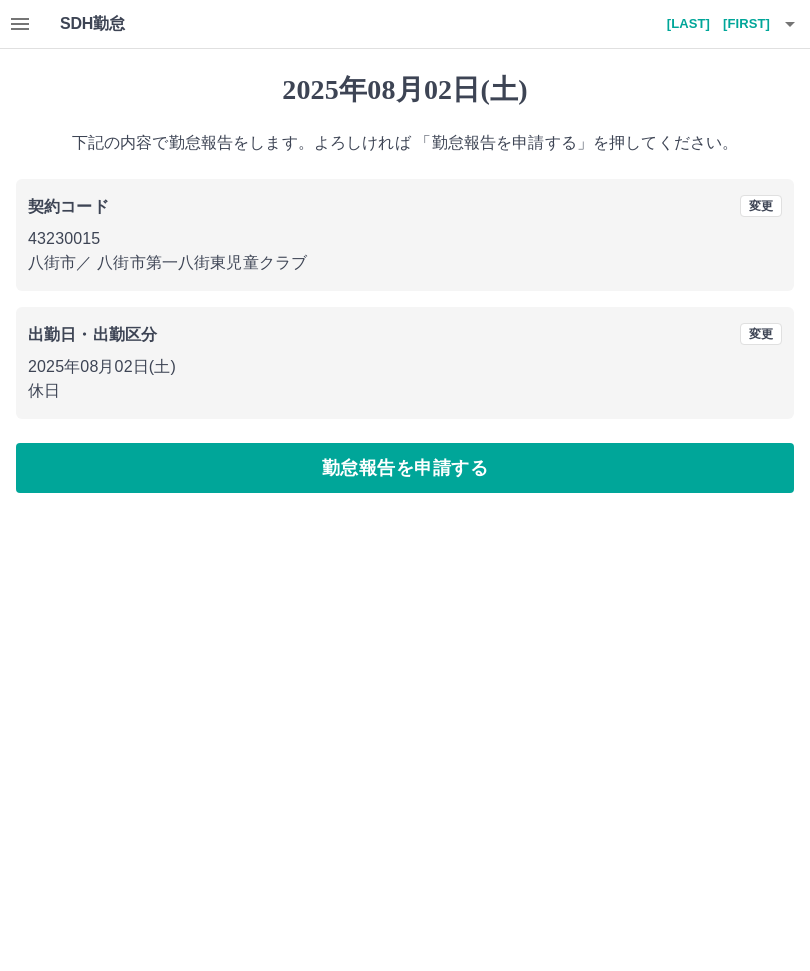 click on "勤怠報告を申請する" at bounding box center (405, 468) 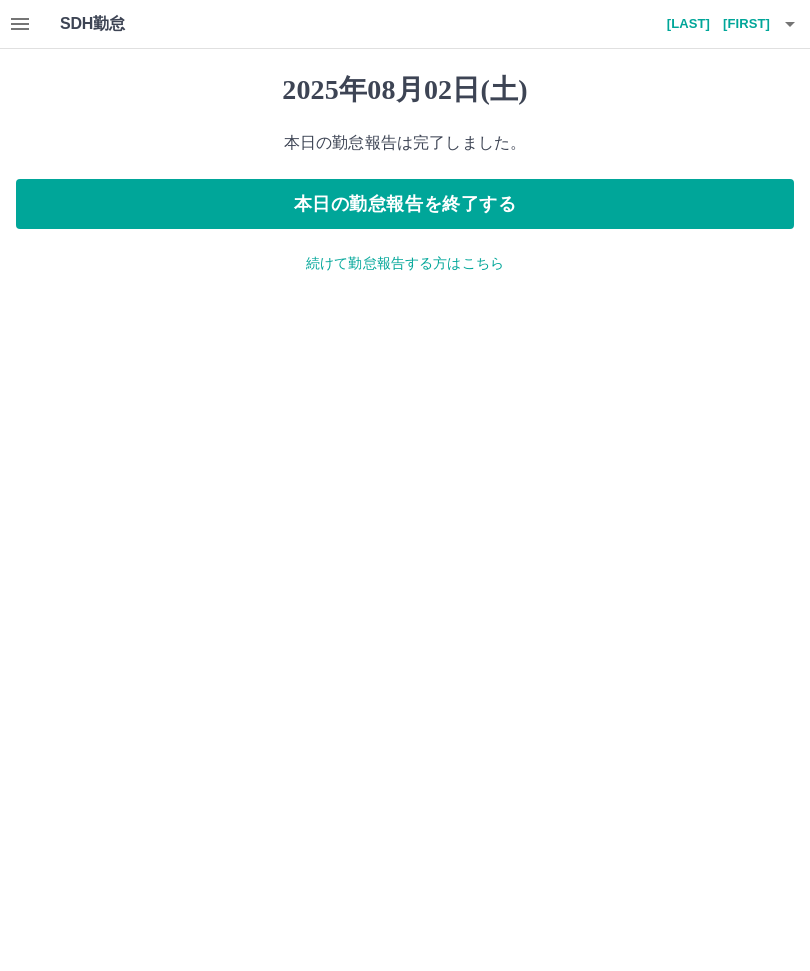 click on "本日の勤怠報告を終了する" at bounding box center [405, 204] 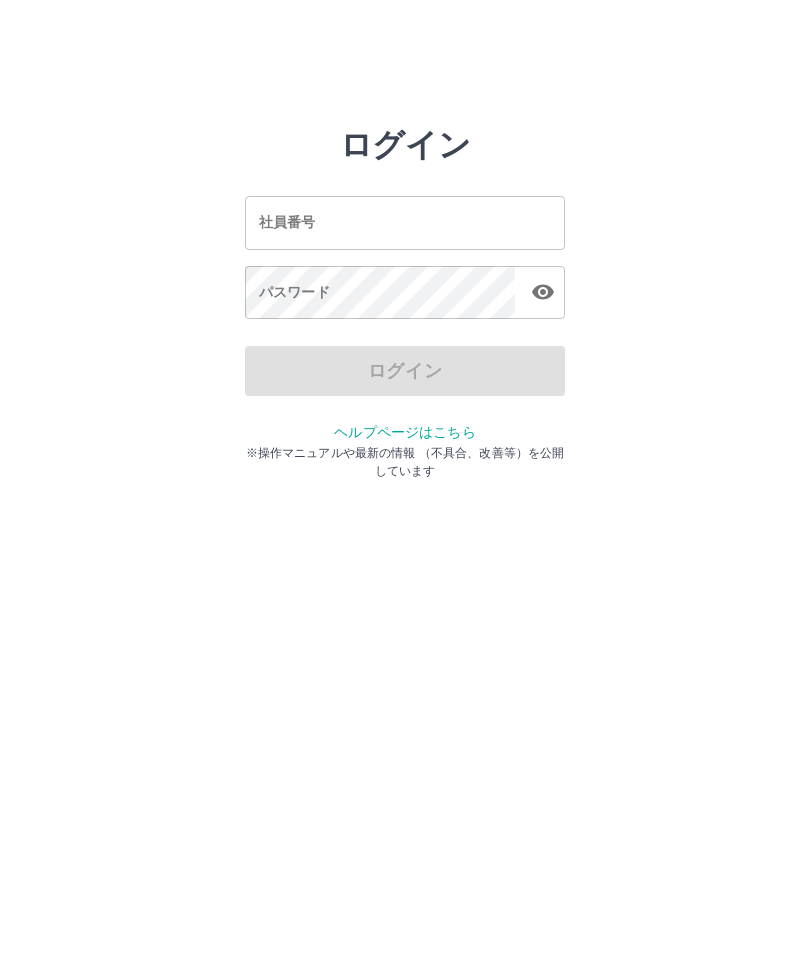 scroll, scrollTop: 0, scrollLeft: 0, axis: both 